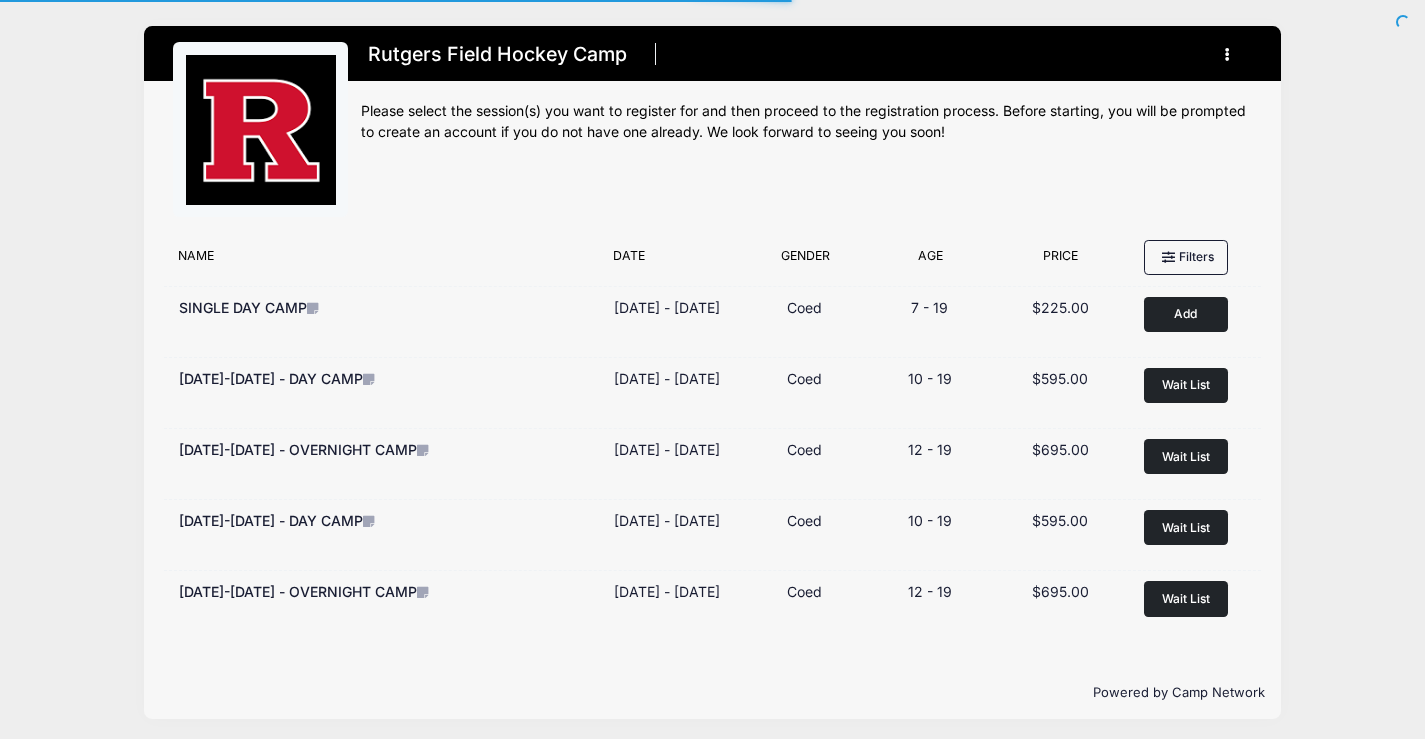scroll, scrollTop: 0, scrollLeft: 0, axis: both 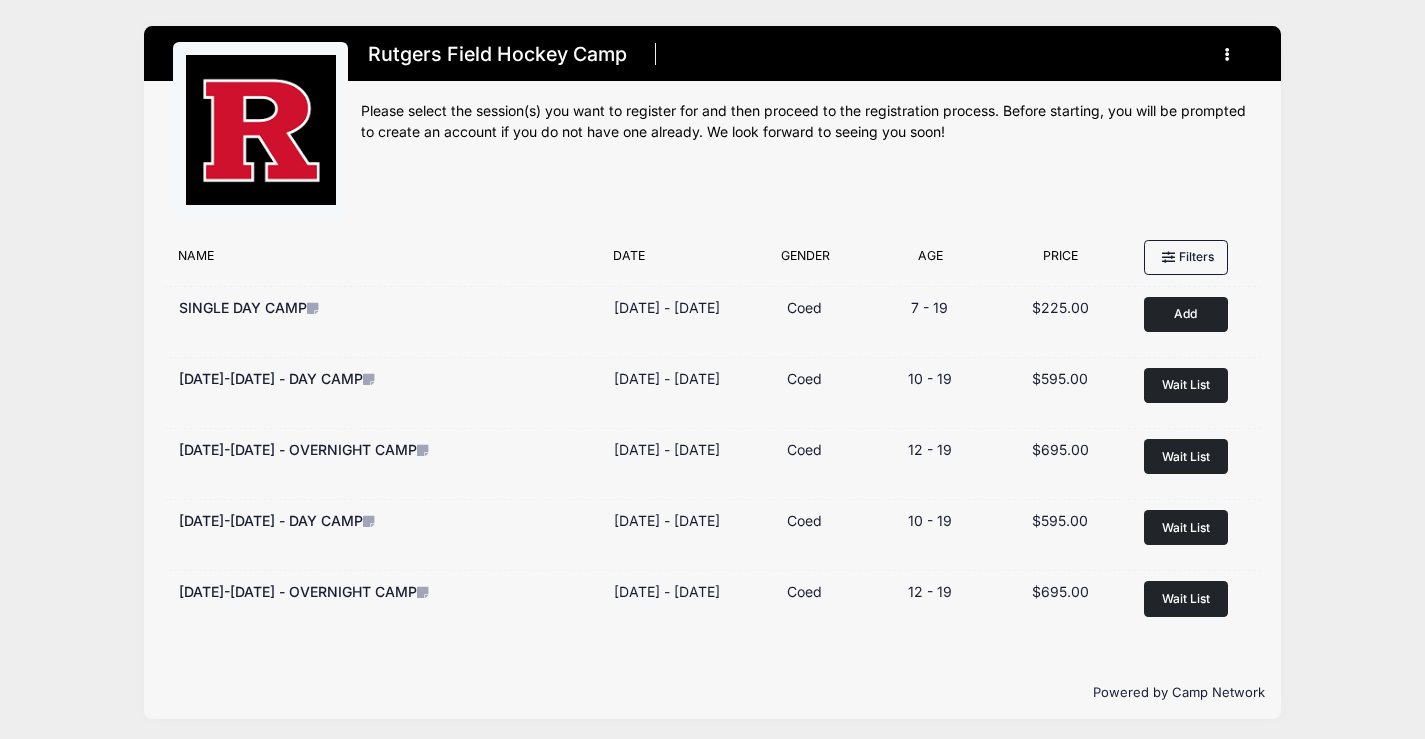 click at bounding box center (1228, 54) 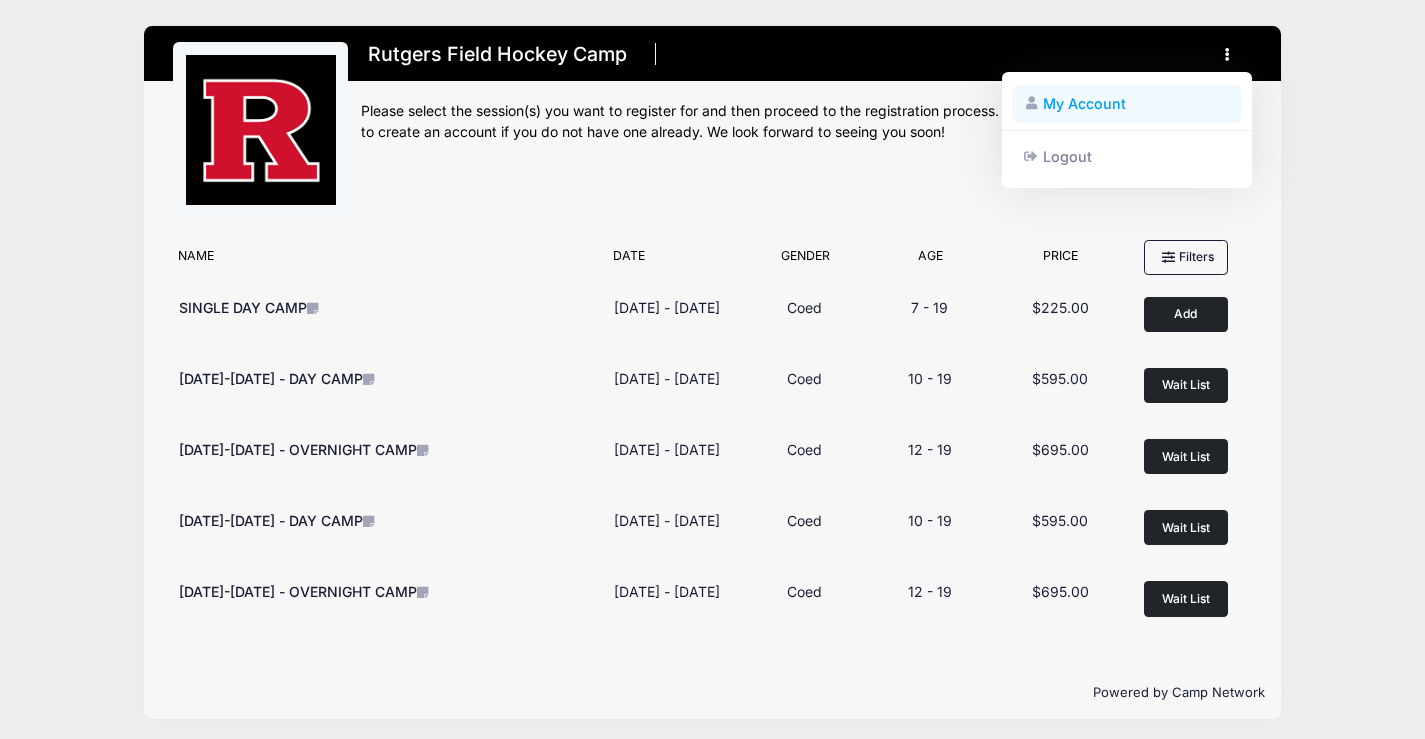 click on "My Account" at bounding box center [1127, 104] 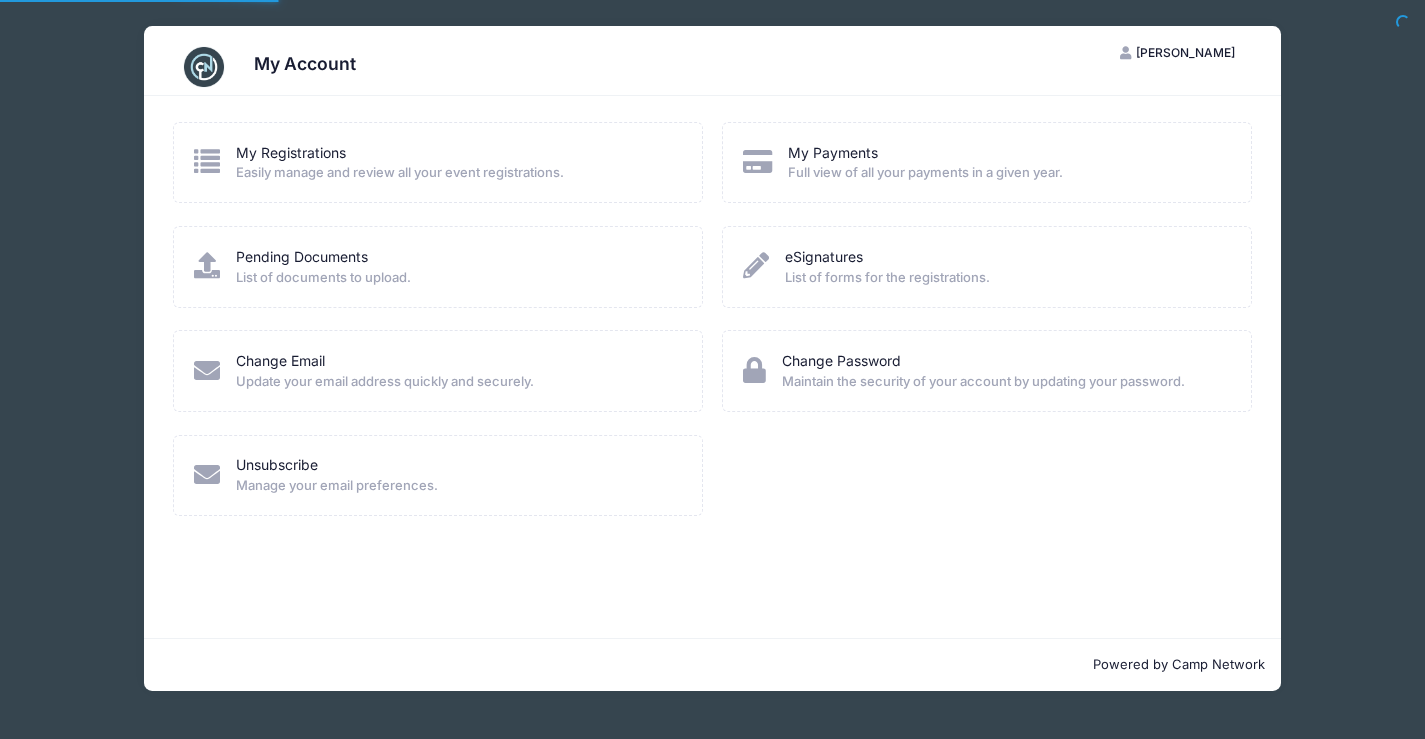 scroll, scrollTop: 0, scrollLeft: 0, axis: both 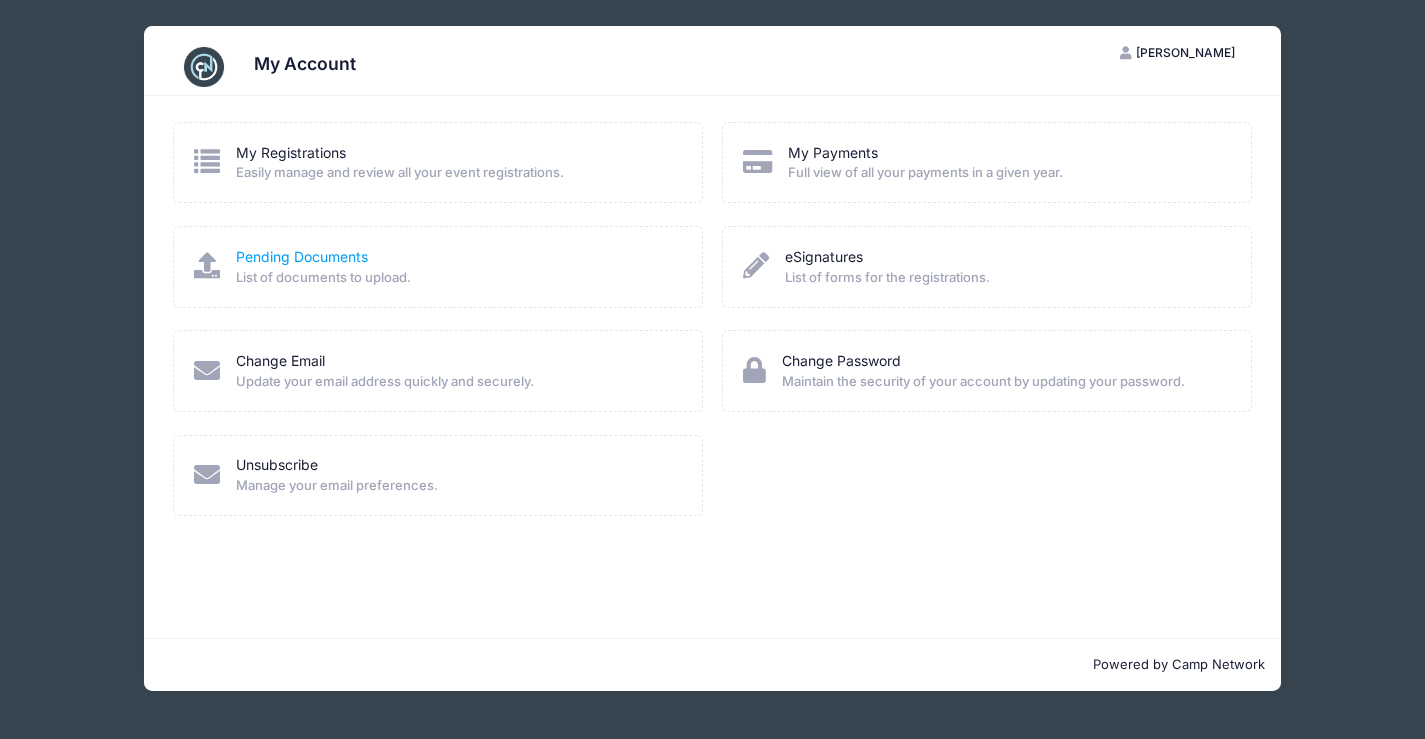 click on "Pending Documents" at bounding box center [302, 256] 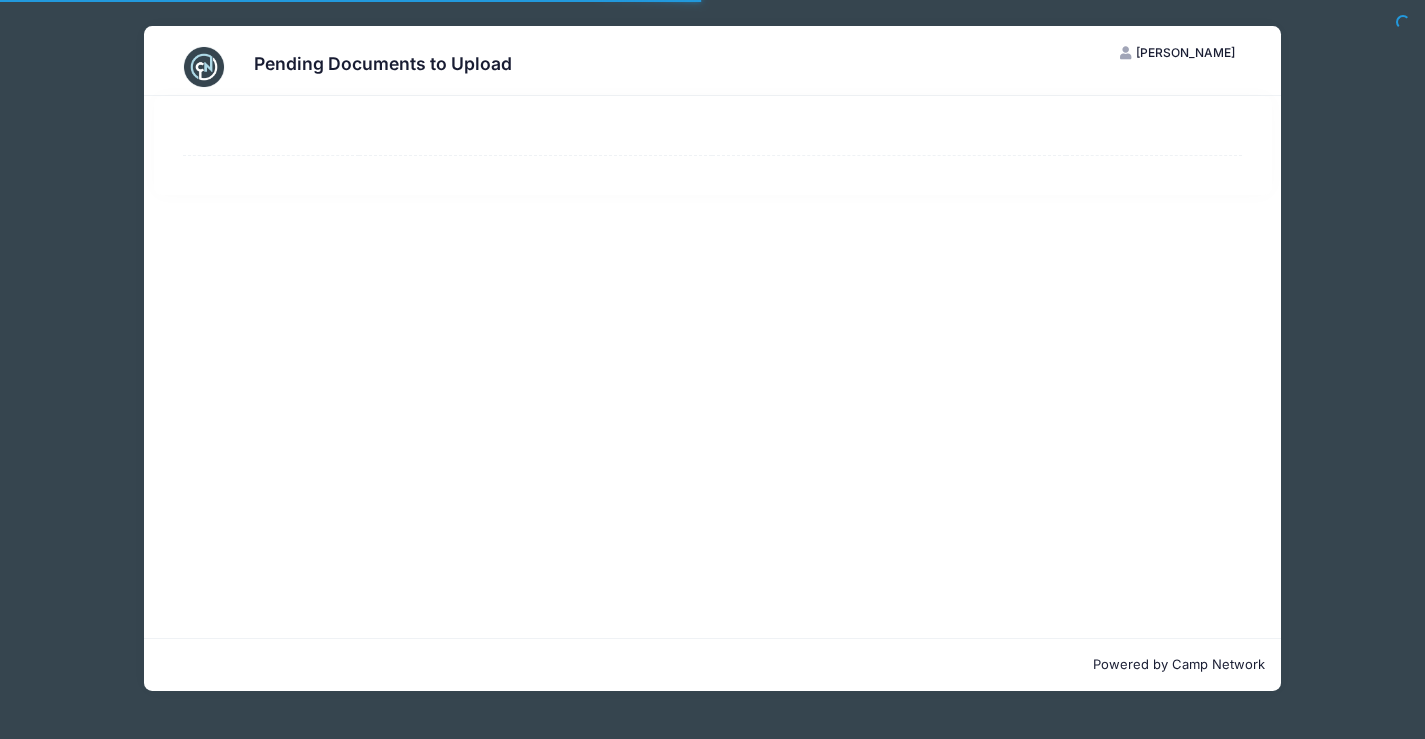 scroll, scrollTop: 0, scrollLeft: 0, axis: both 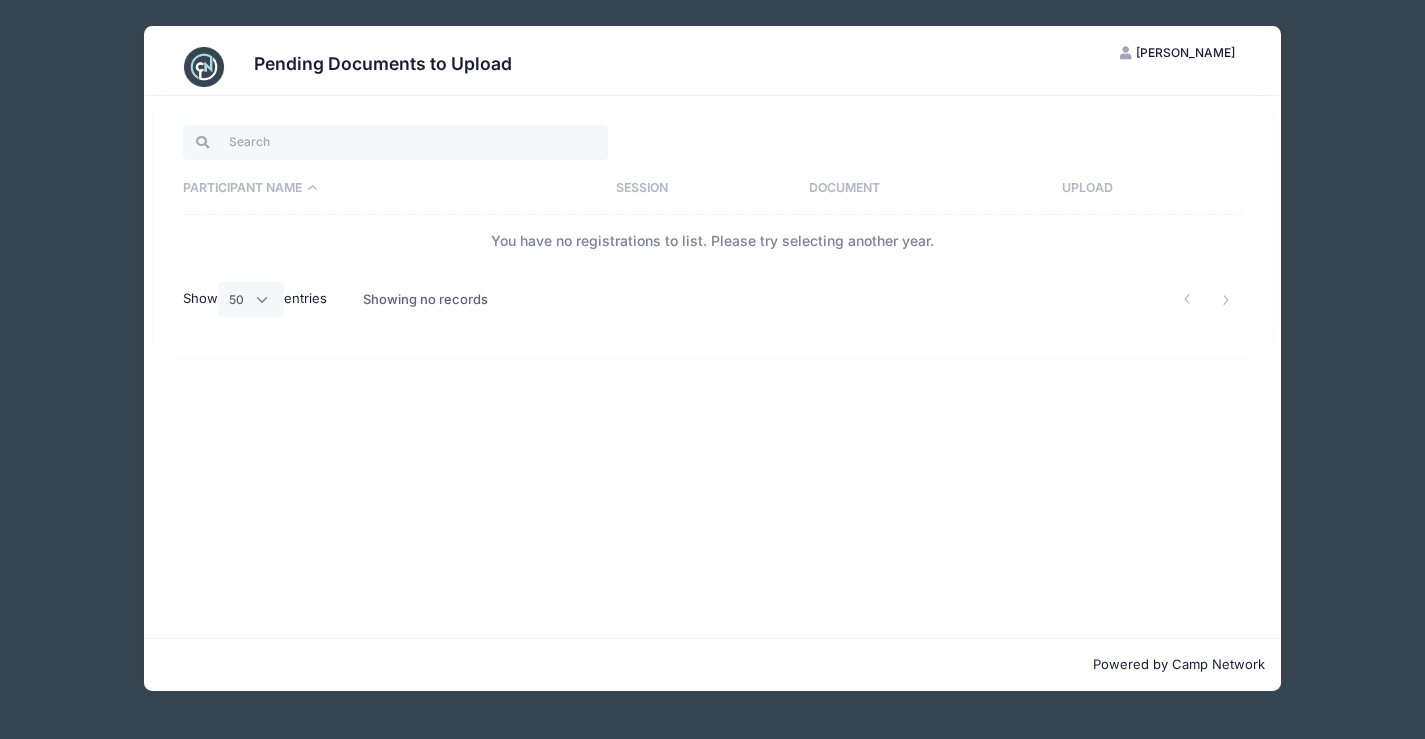 click on "Session" at bounding box center [702, 189] 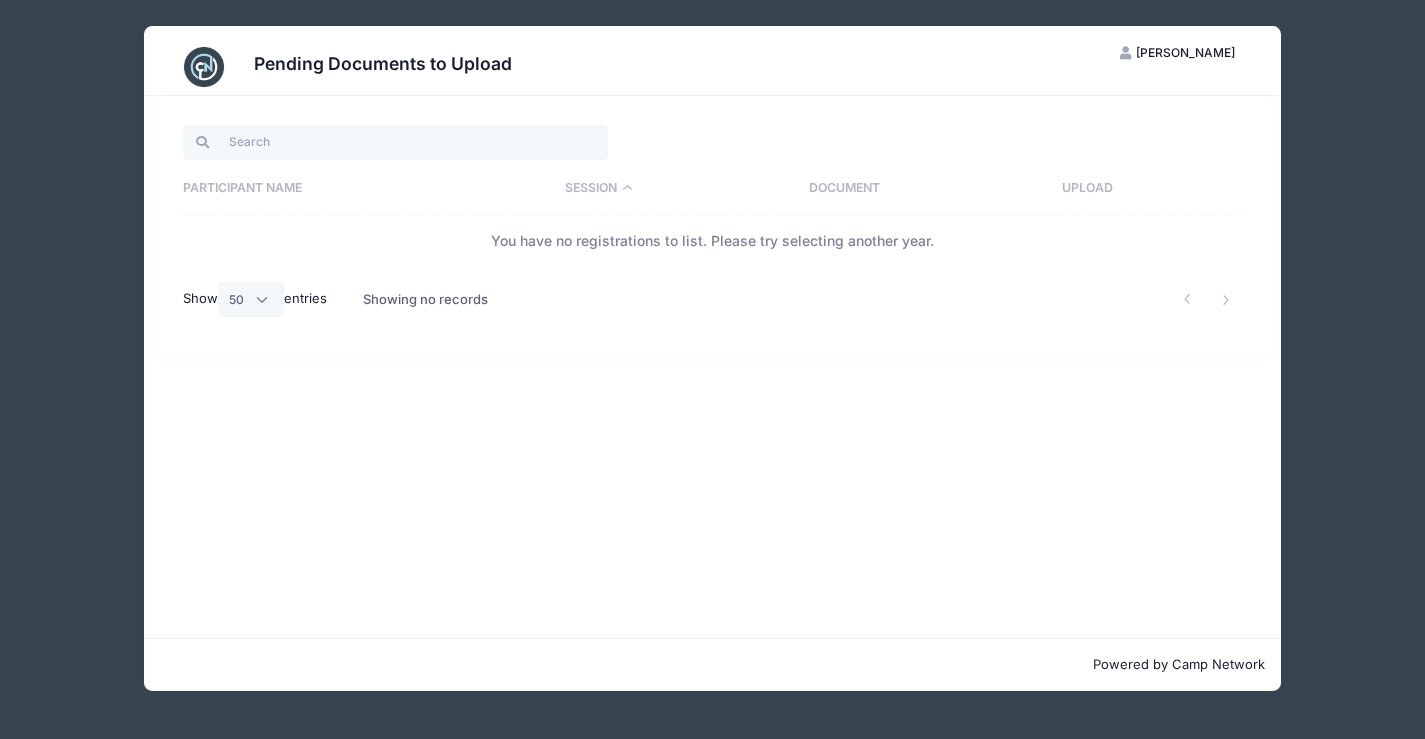 click on "Participant Name" at bounding box center (369, 189) 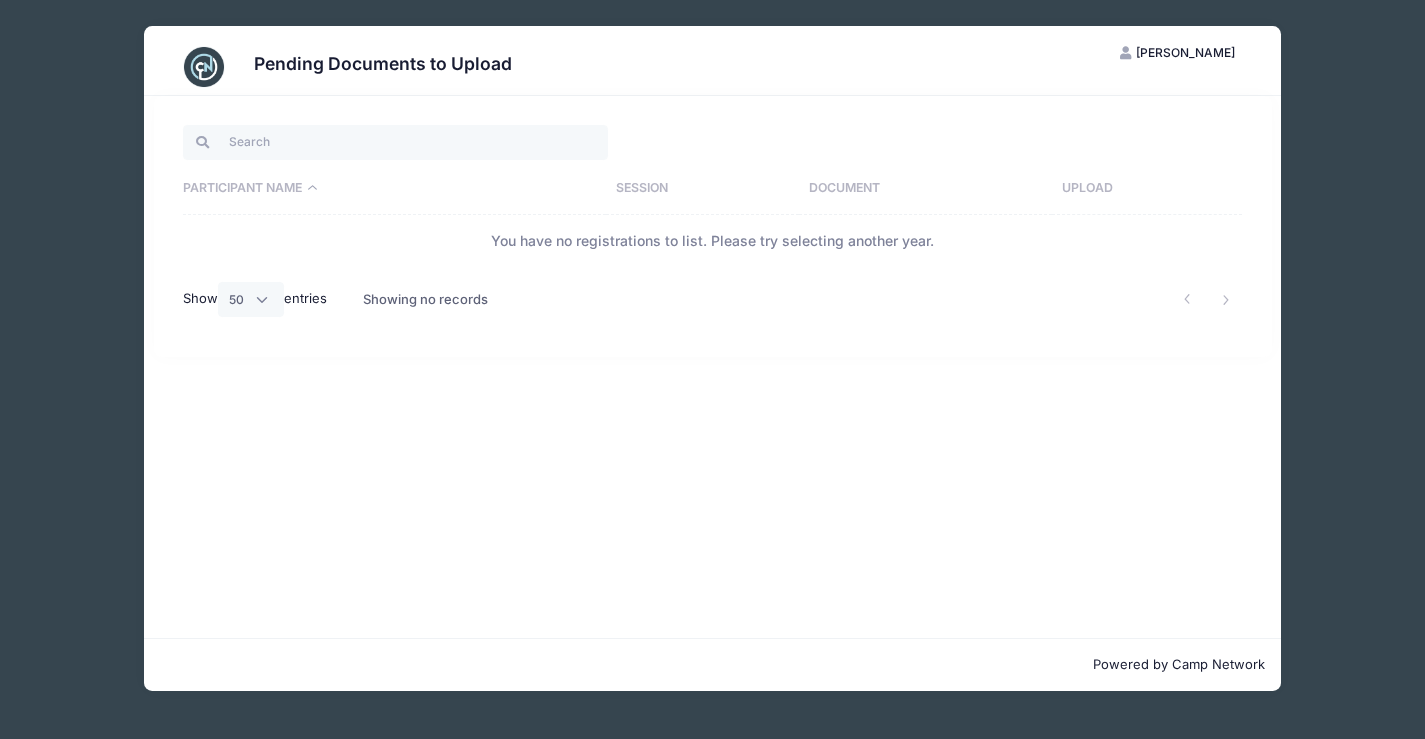 click on "Pending Documents to Upload
LA Lauren Aiello      My Account
Logout
Participant Name Session Document Upload
You have no registrations to list. Please try selecting another year.
Show  All 10 25 50  entries Showing no records" at bounding box center (712, 358) 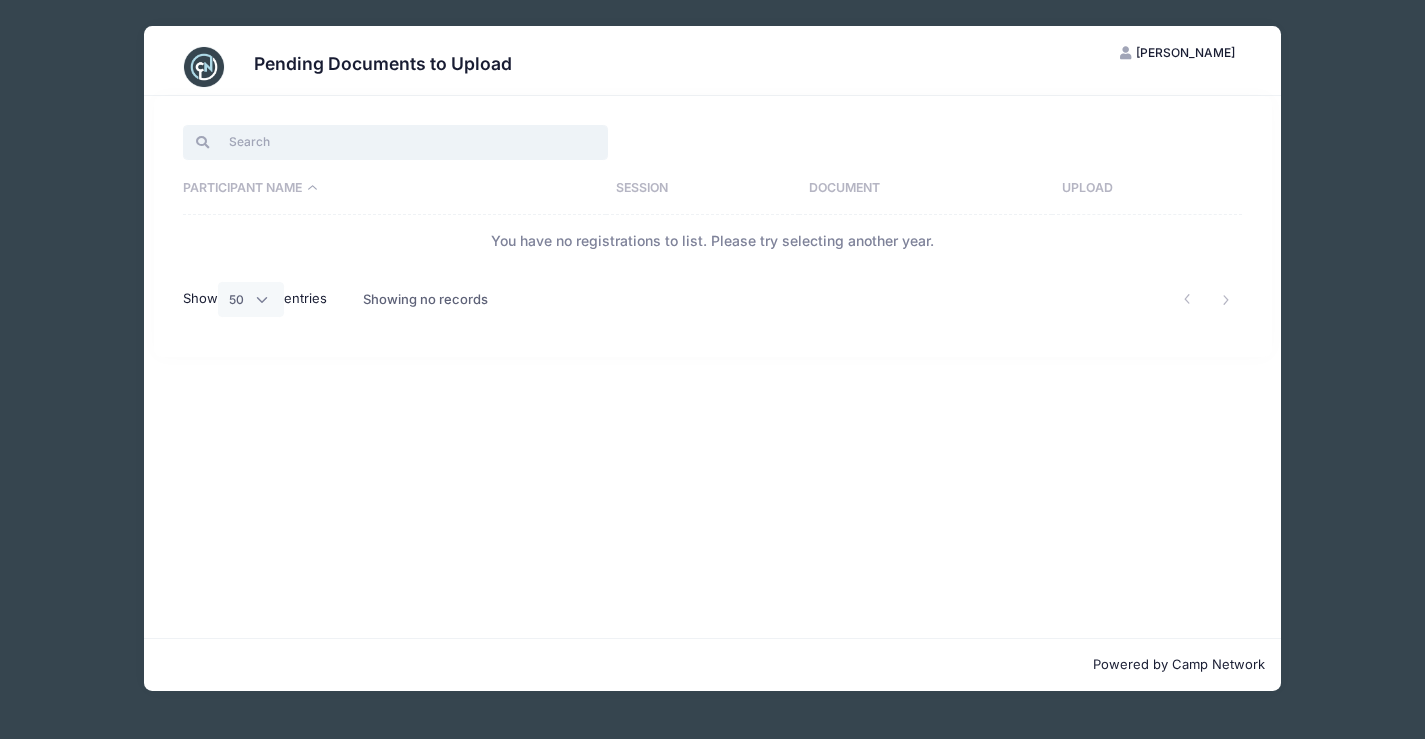 click at bounding box center (395, 142) 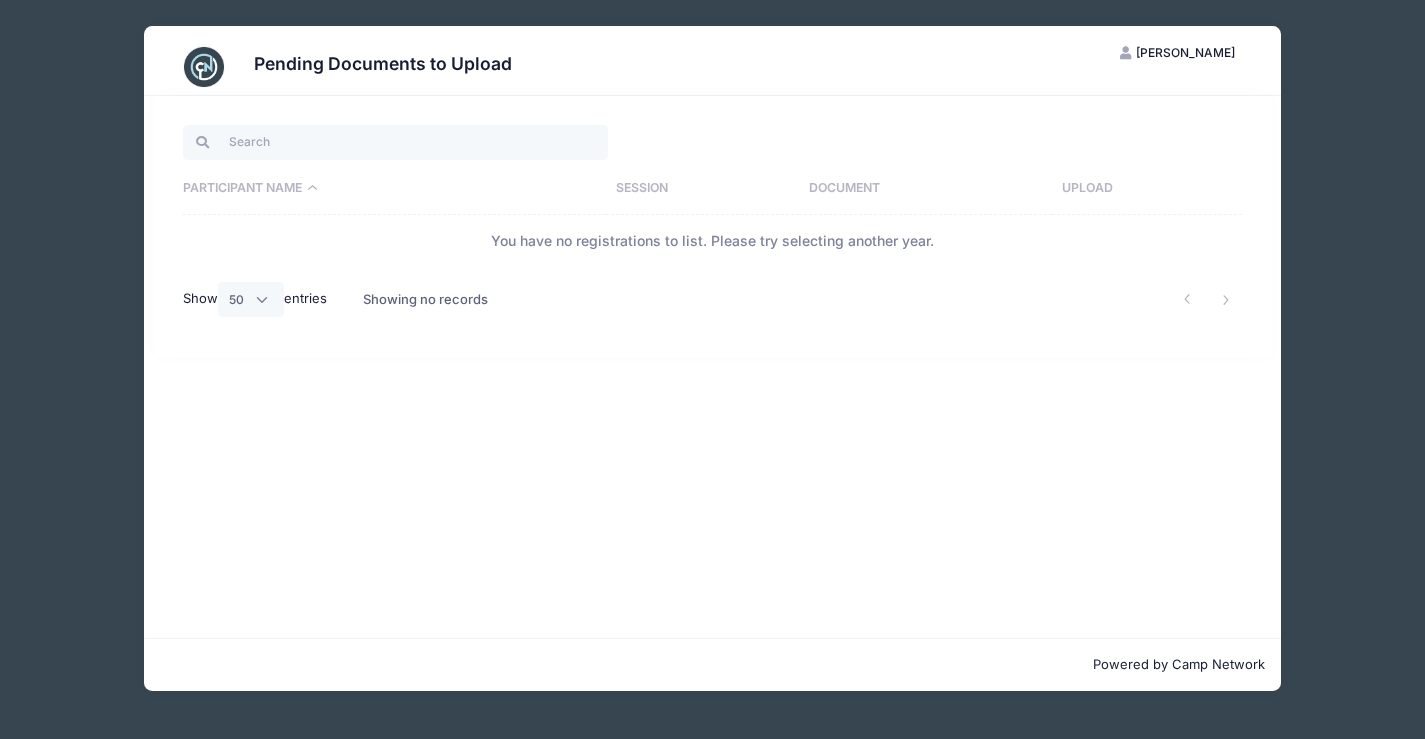 click on "Document" at bounding box center (925, 189) 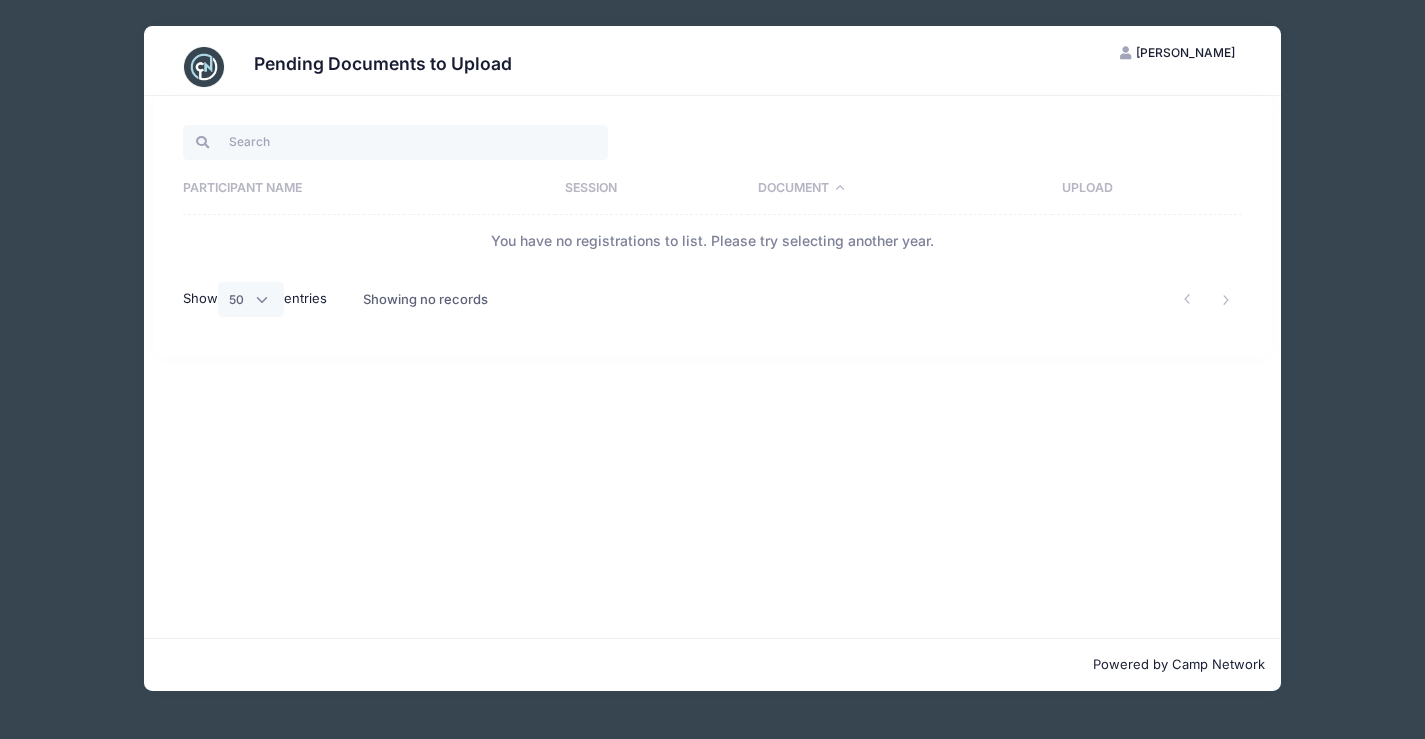 click on "Upload" at bounding box center (1147, 189) 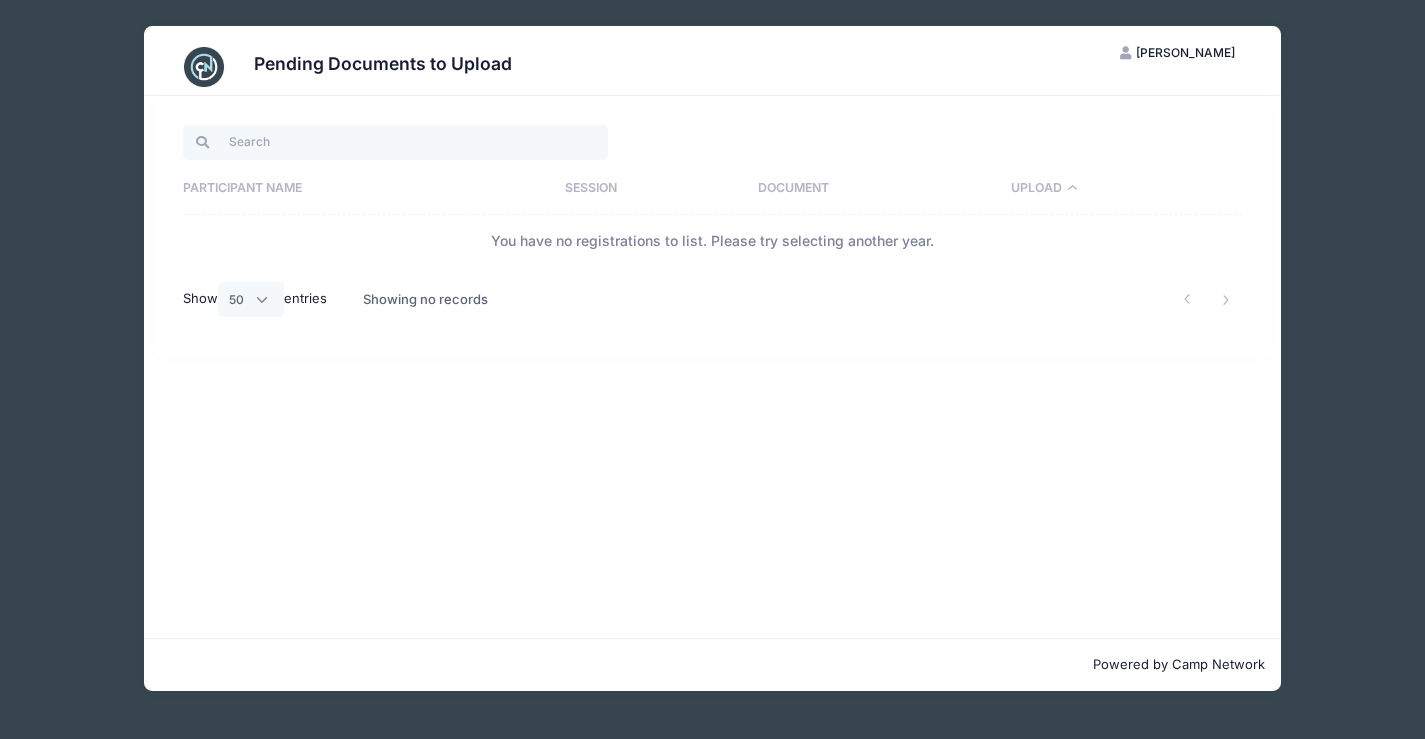 click on "Participant Name Session Document Upload
You have no registrations to list. Please try selecting another year.
Show  All 10 25 50  entries Showing no records" at bounding box center [713, 367] 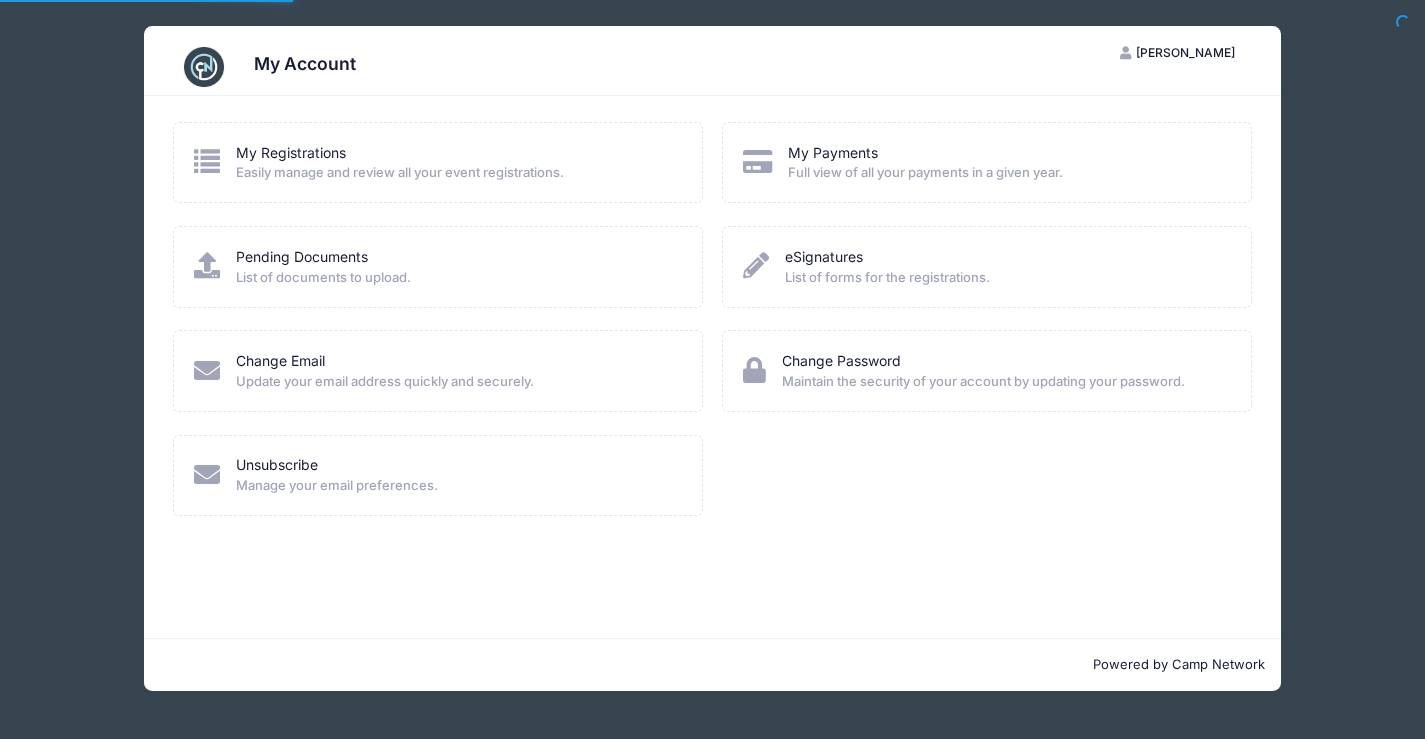 scroll, scrollTop: 0, scrollLeft: 0, axis: both 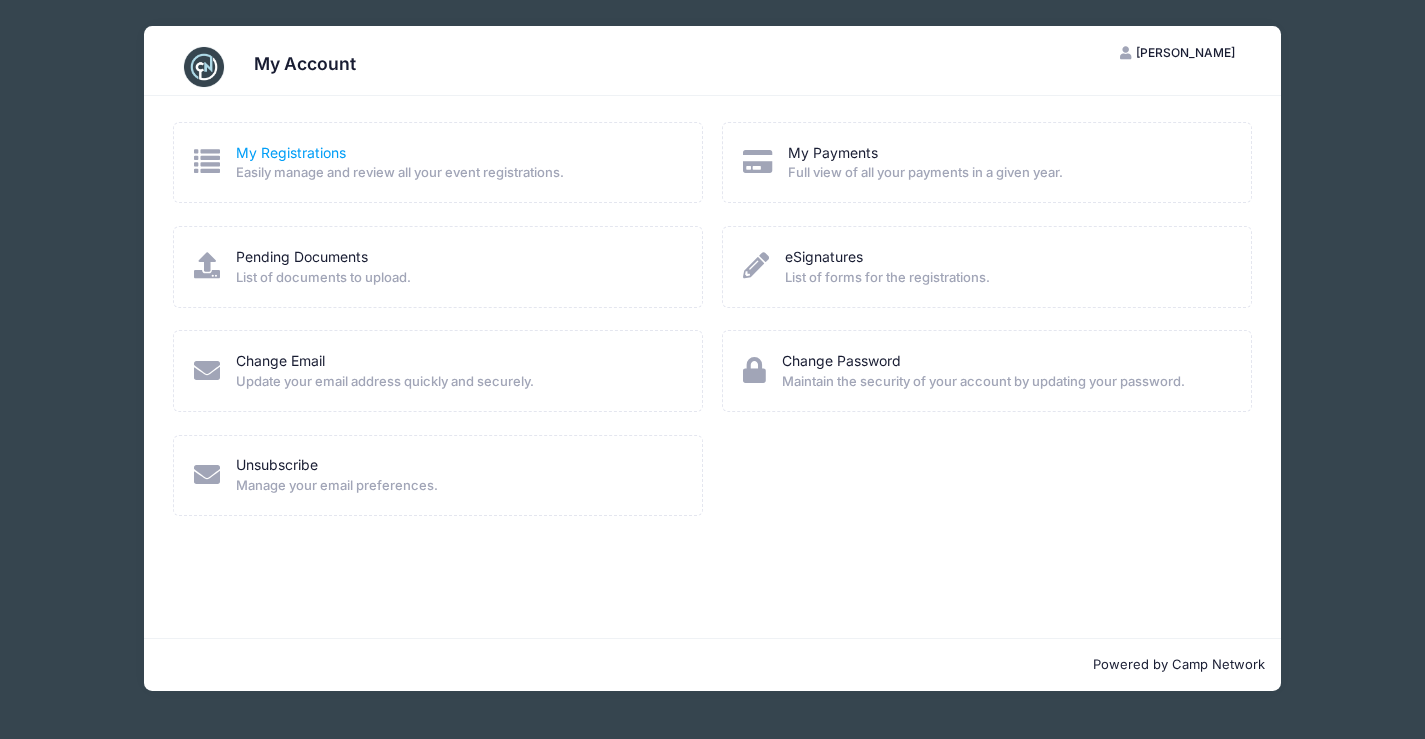 click on "My Registrations" at bounding box center [291, 152] 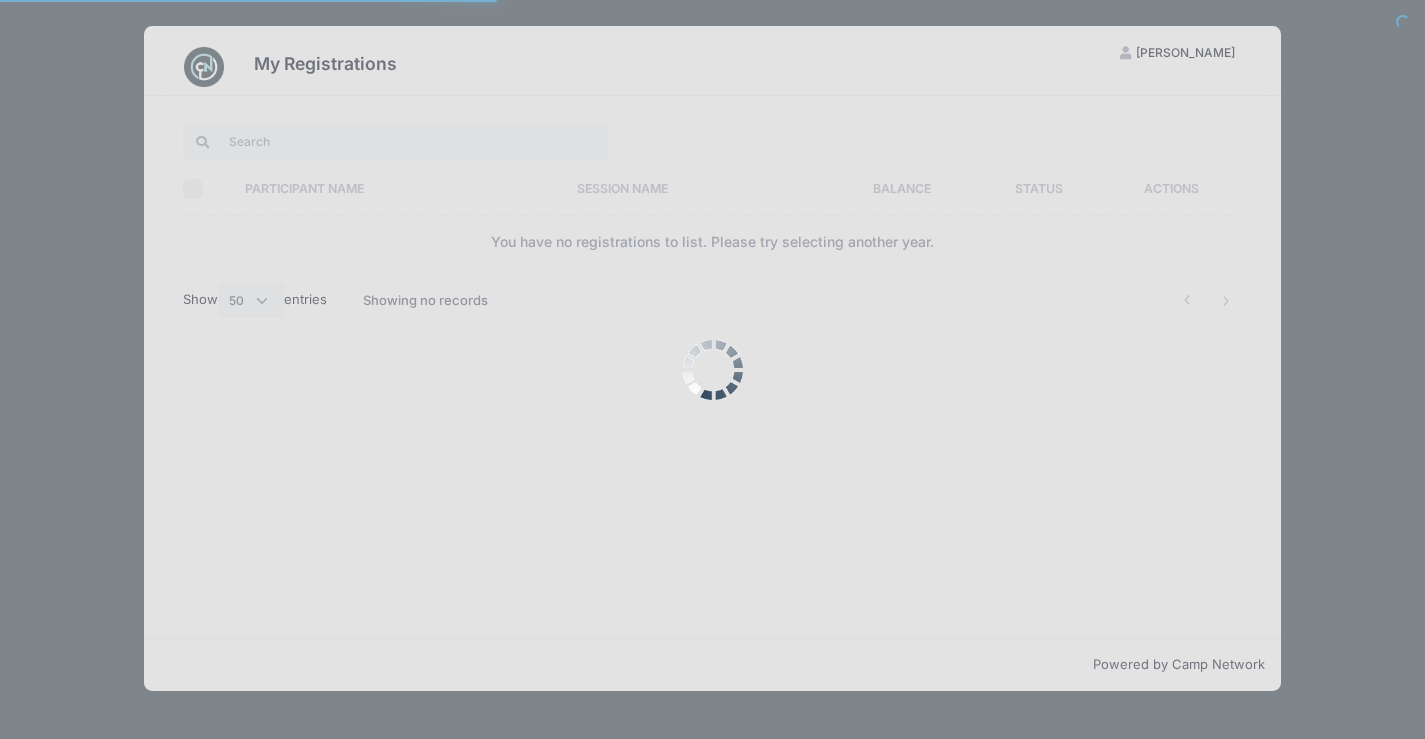 select on "50" 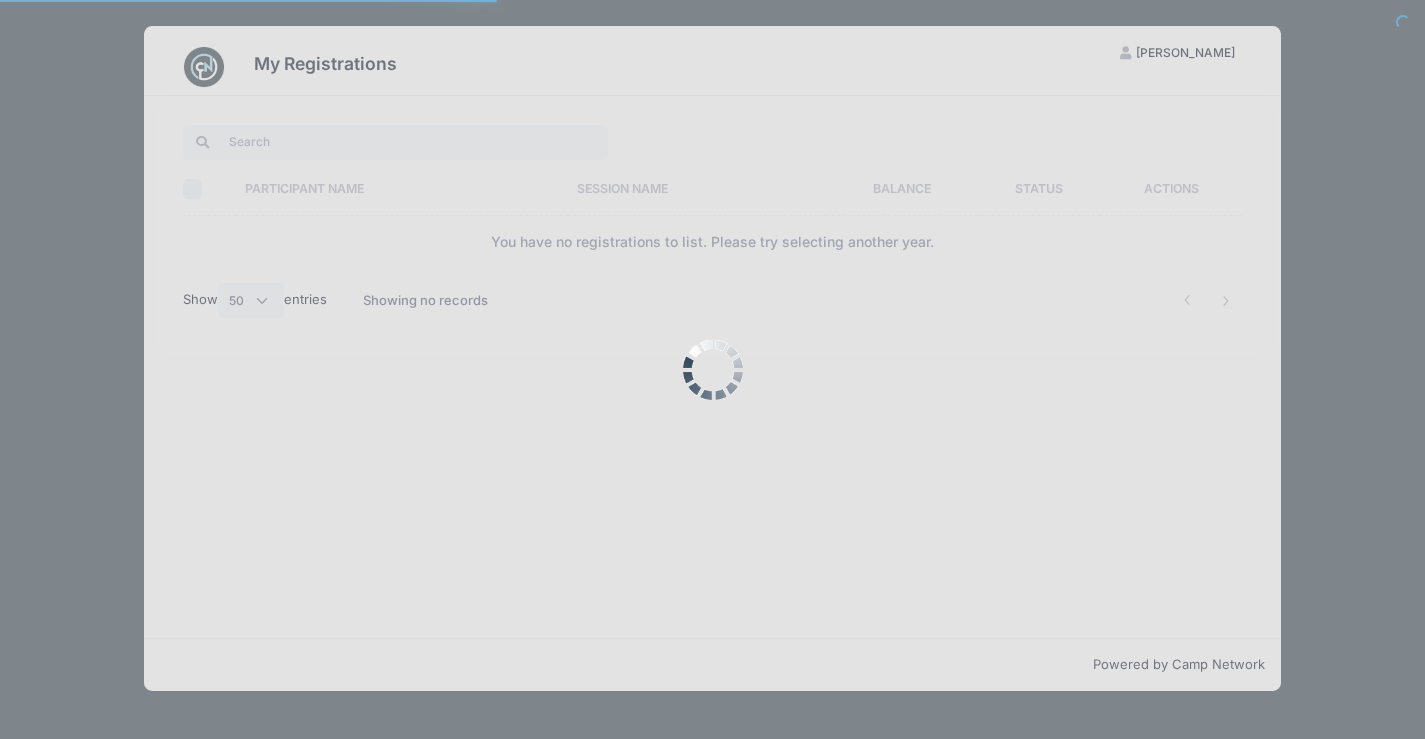 scroll, scrollTop: 0, scrollLeft: 0, axis: both 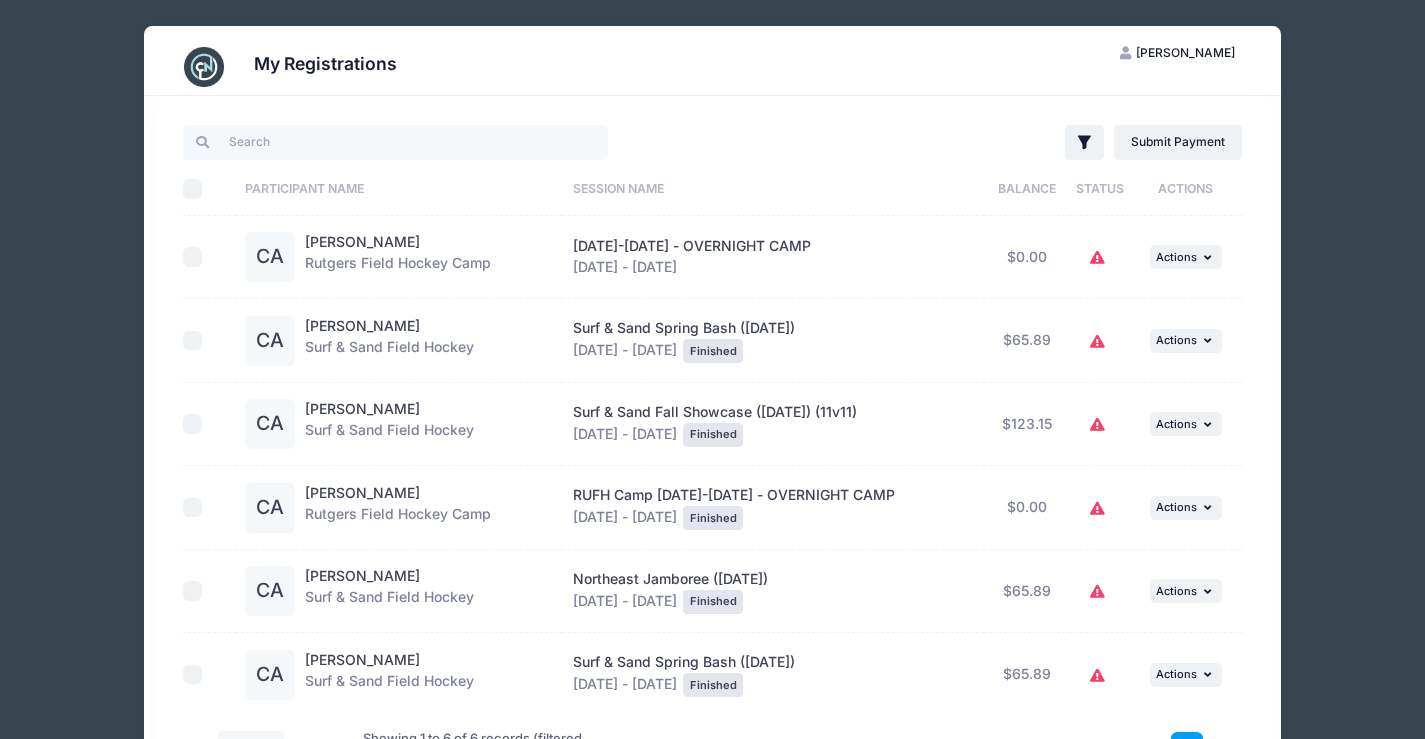 click at bounding box center [1100, 258] 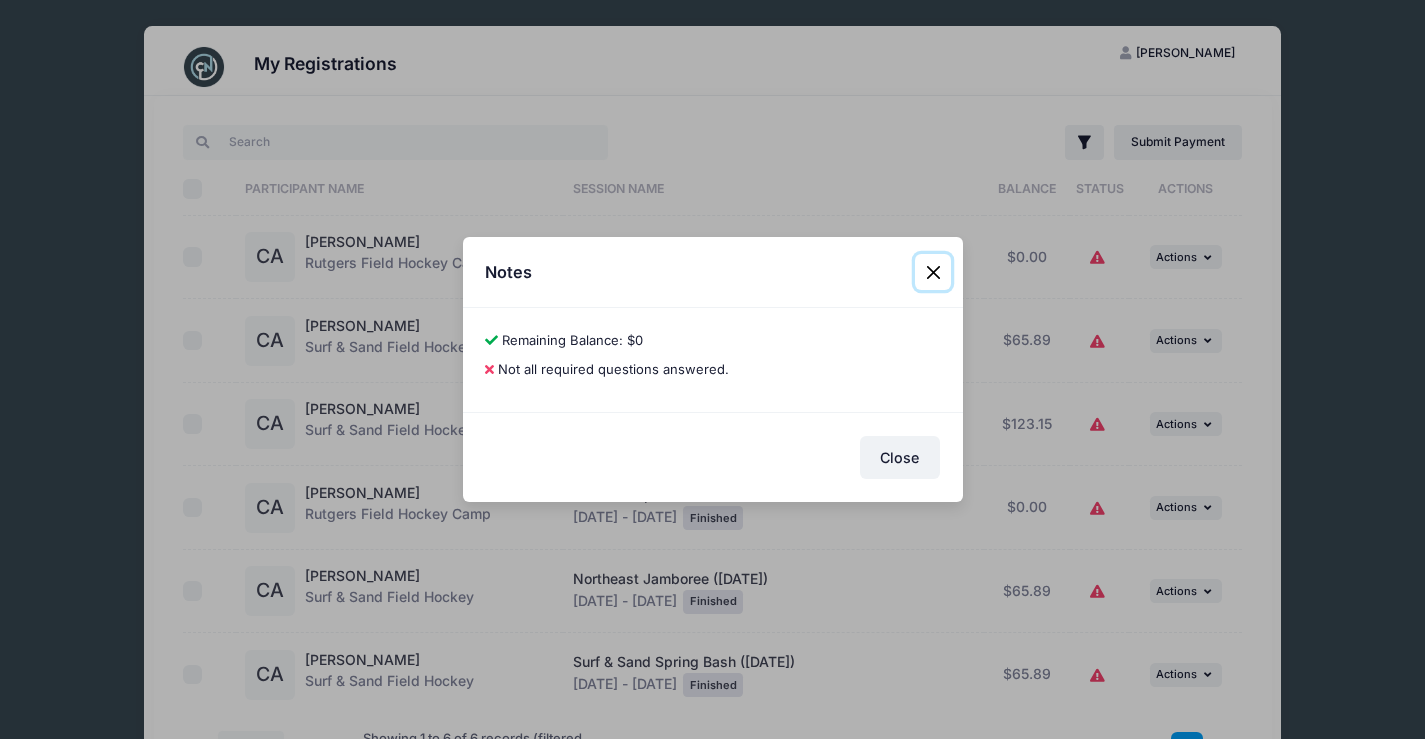 click at bounding box center (933, 272) 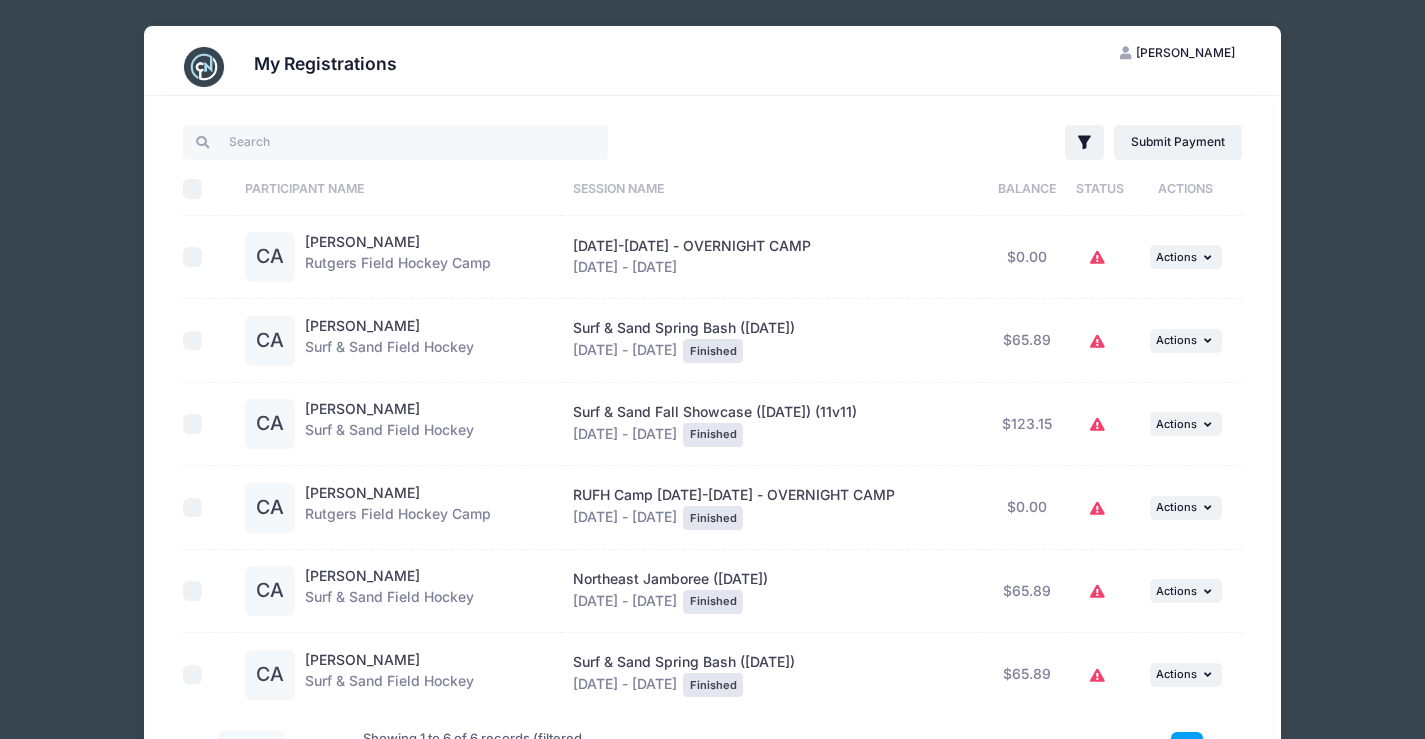 click at bounding box center [193, 257] 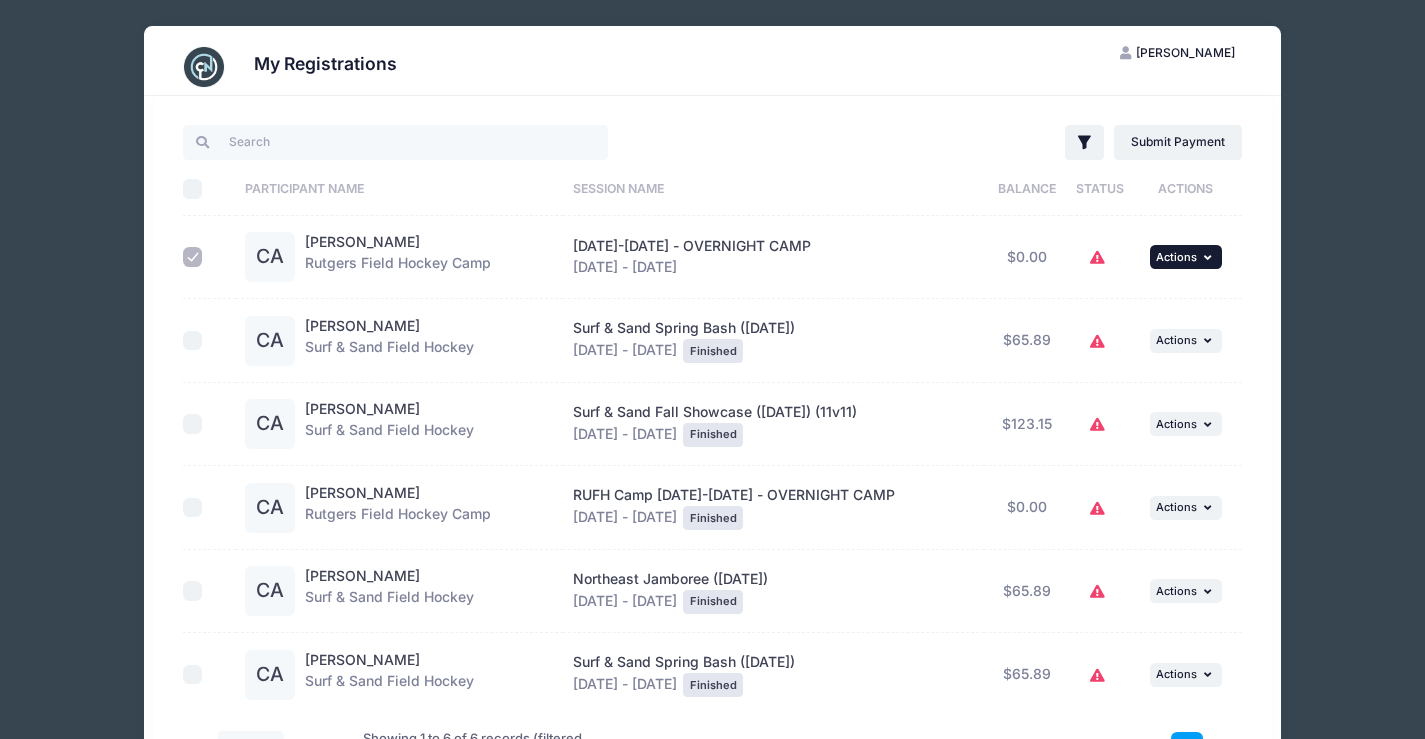 click at bounding box center (1210, 257) 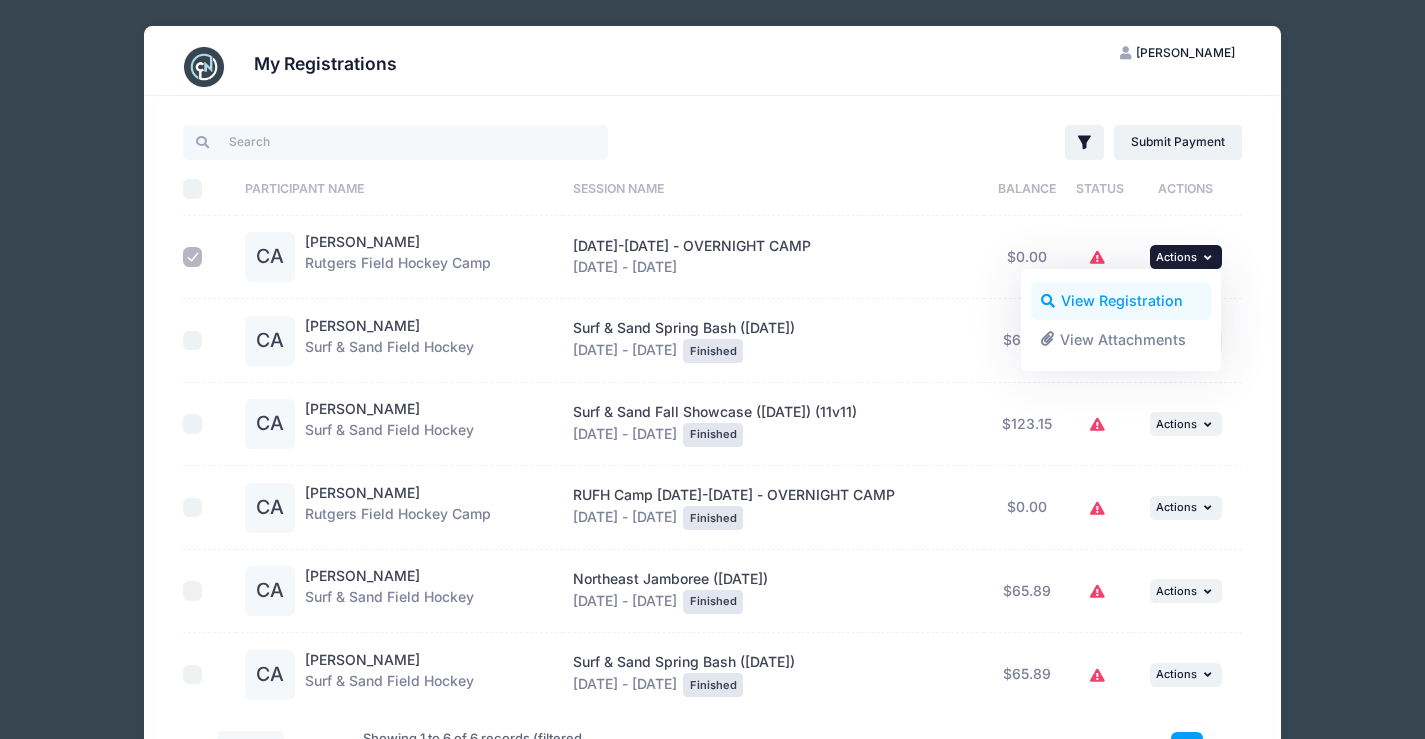 click on "View Registration" at bounding box center [1121, 301] 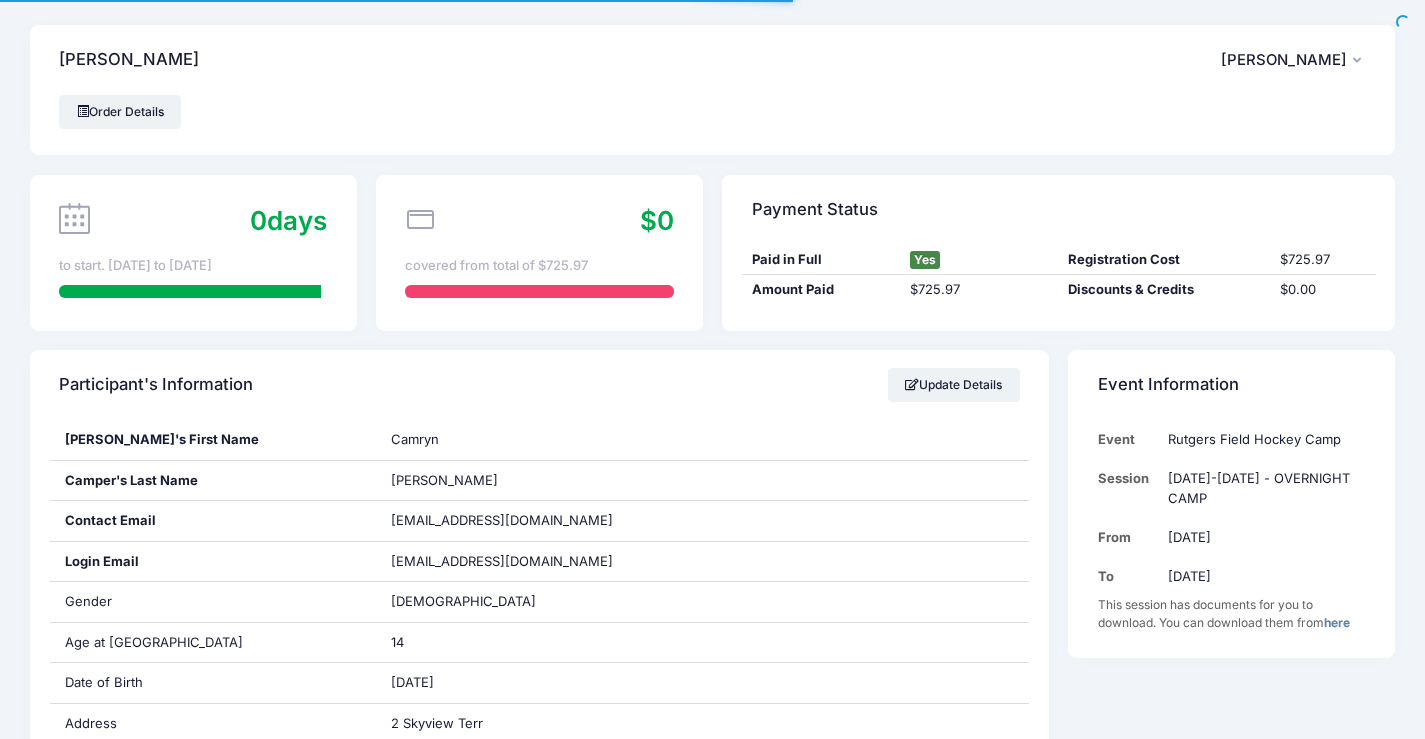 scroll, scrollTop: 0, scrollLeft: 0, axis: both 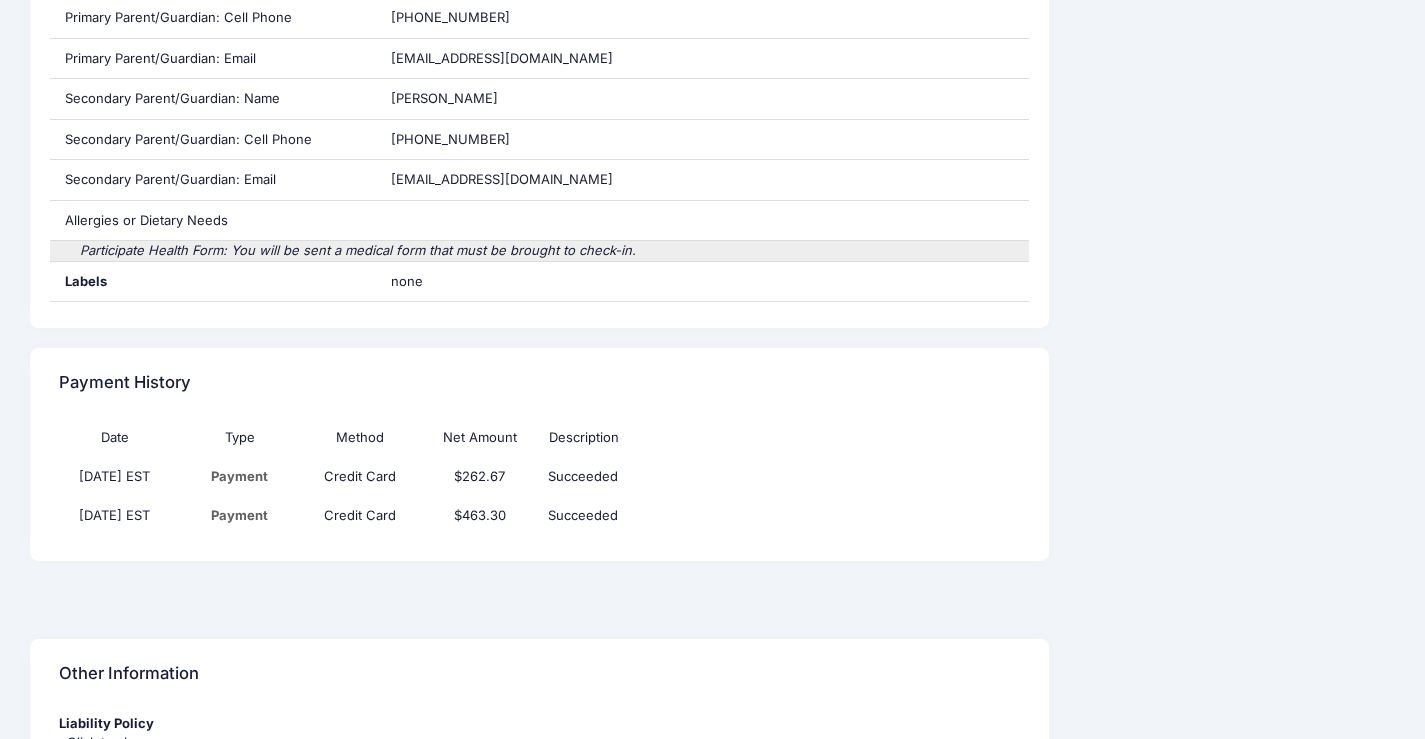click on "Participate Health Form: You will be sent a medical form that must be brought to check-in." at bounding box center [540, 251] 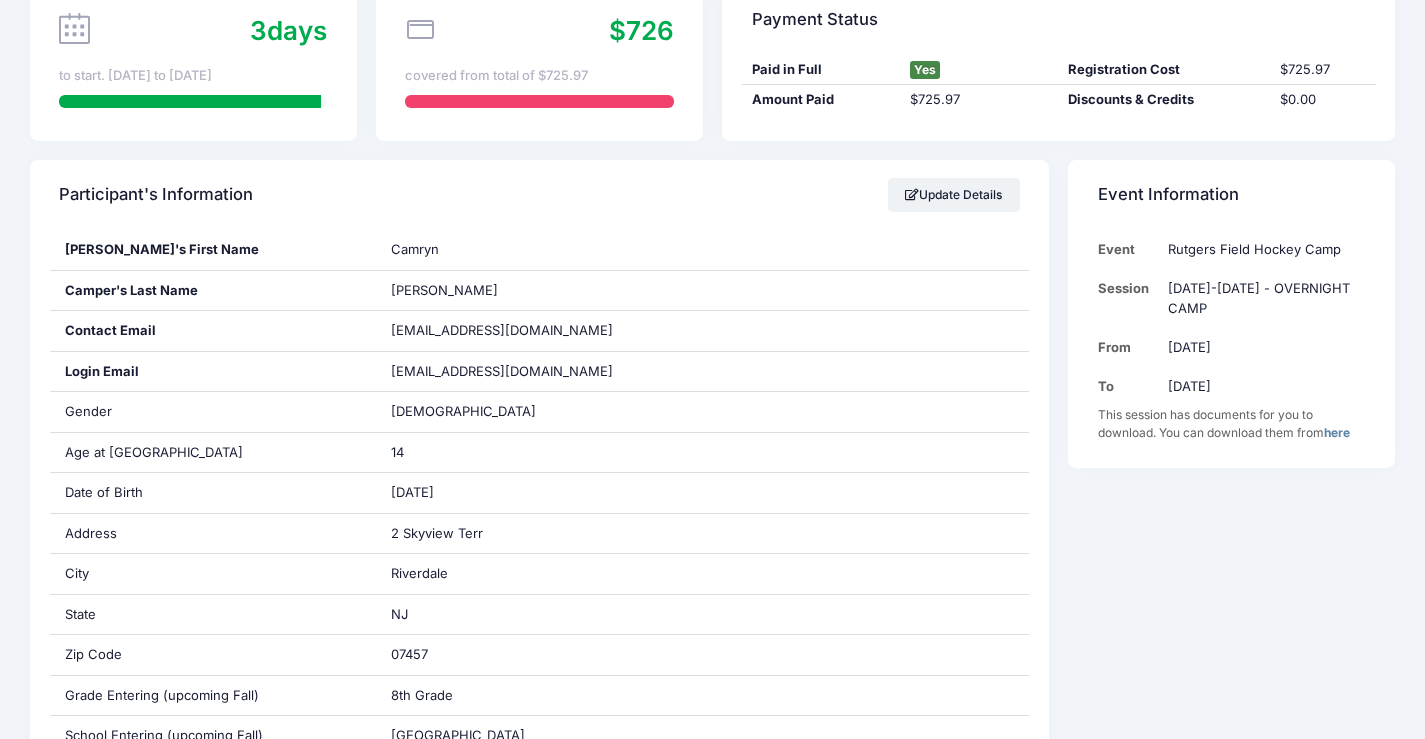 scroll, scrollTop: 0, scrollLeft: 0, axis: both 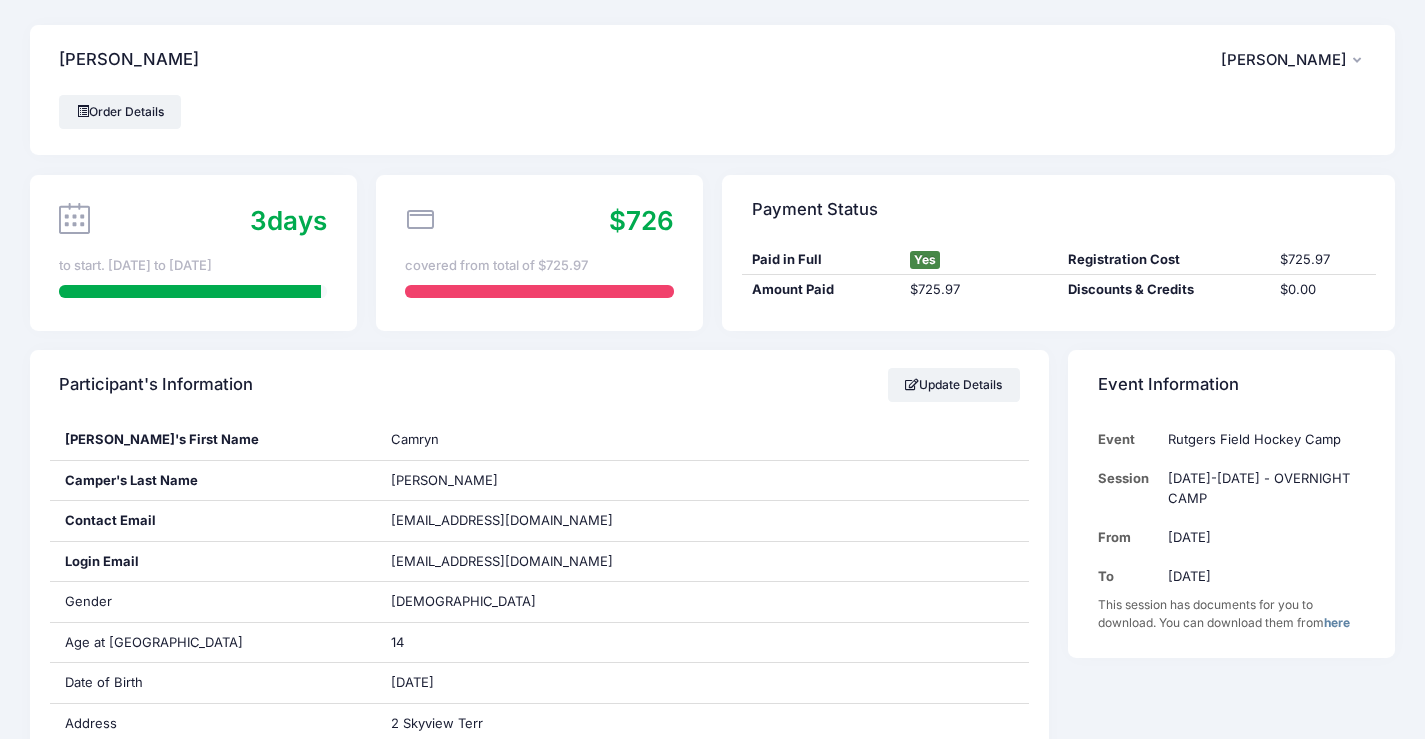 click on "$726
covered from total of $725.97" at bounding box center [539, 253] 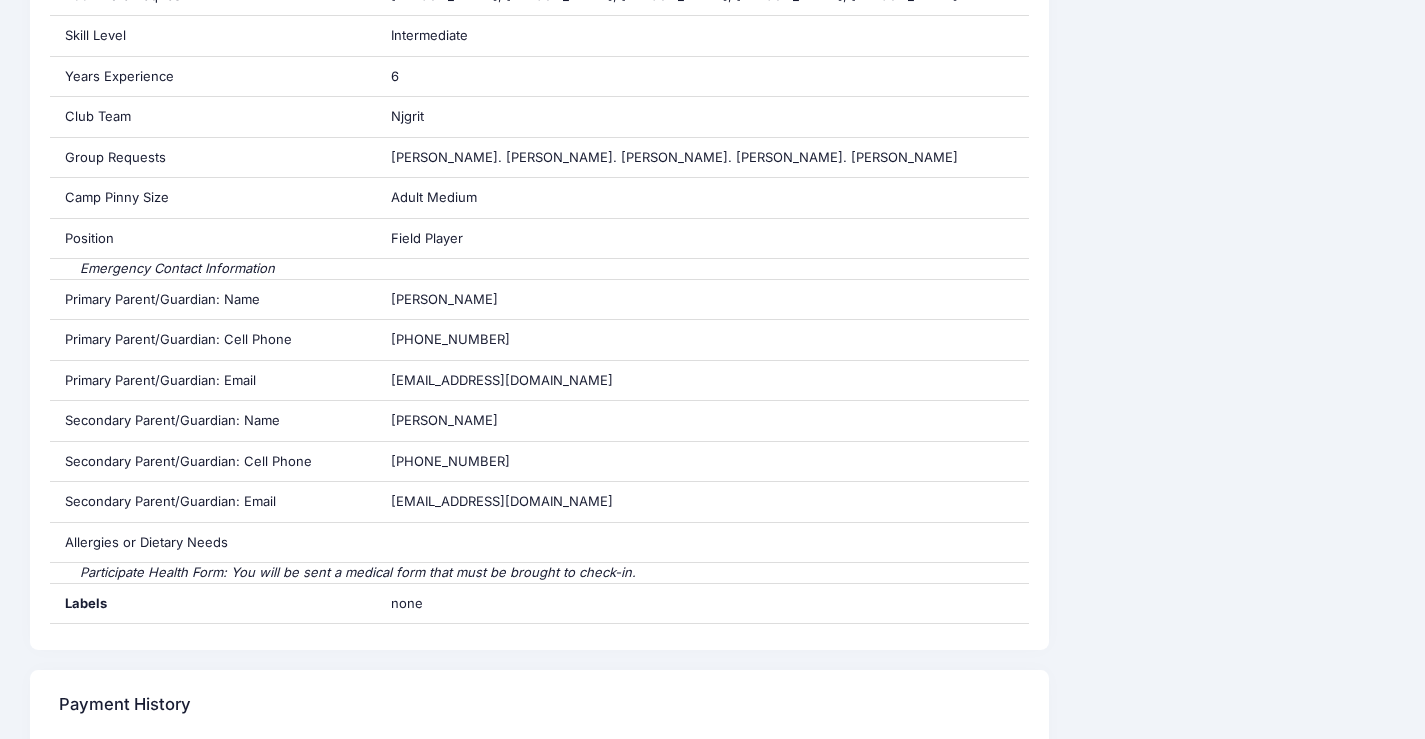 scroll, scrollTop: 0, scrollLeft: 0, axis: both 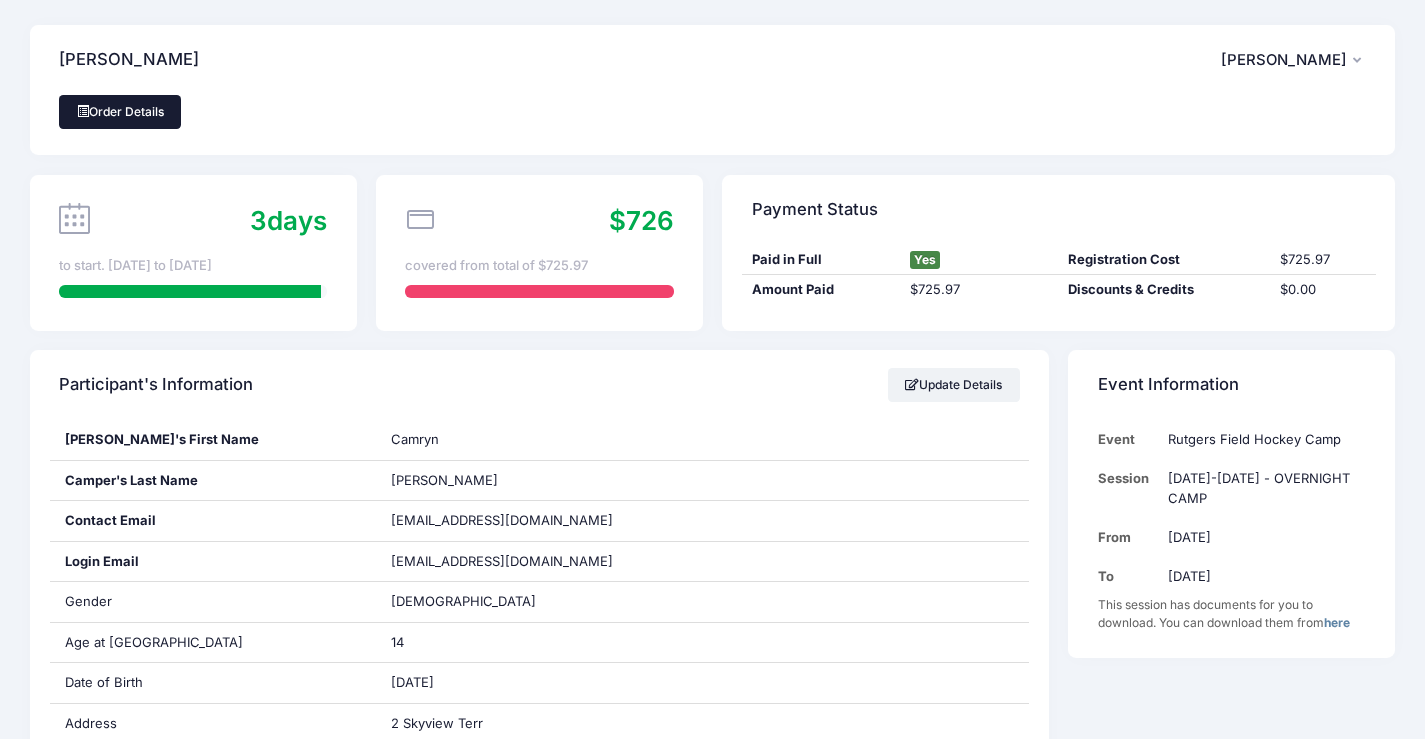 click on "Order Details" at bounding box center [120, 112] 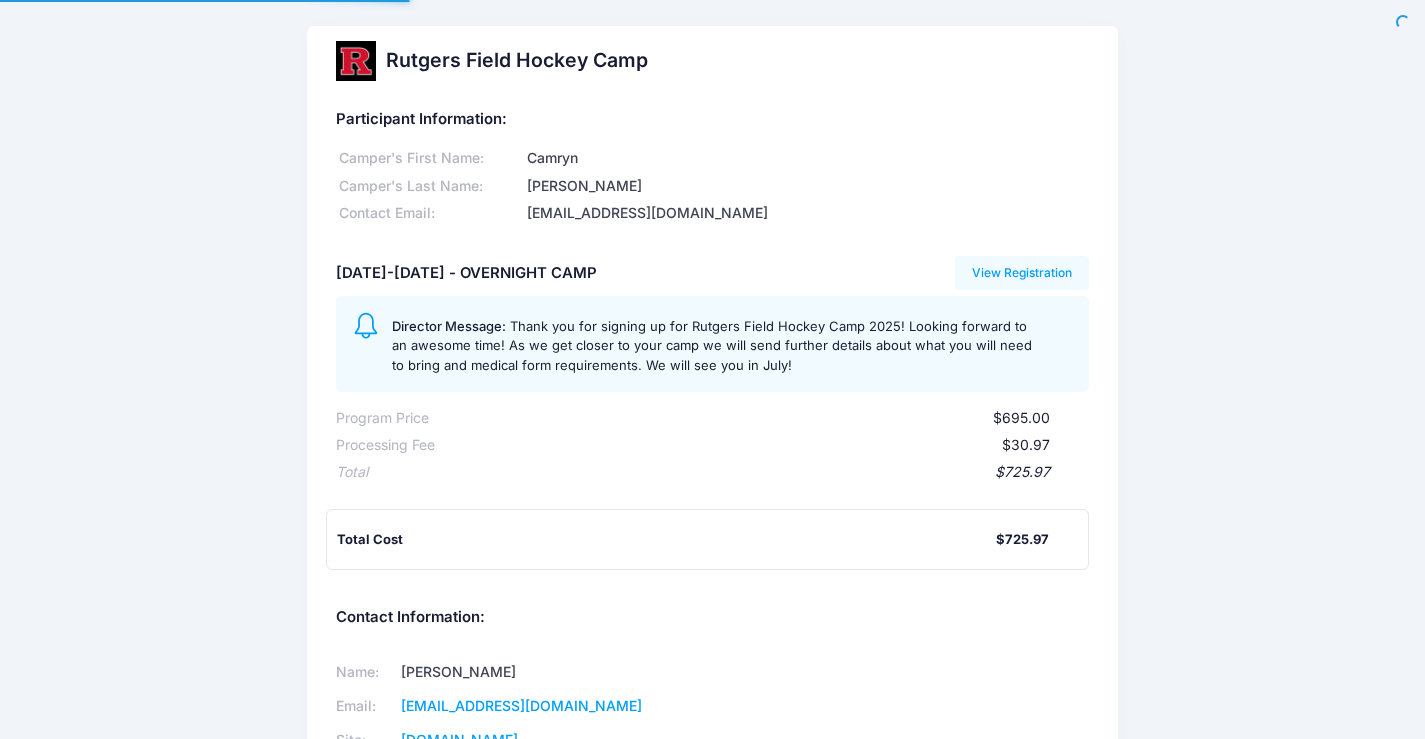 scroll, scrollTop: 0, scrollLeft: 0, axis: both 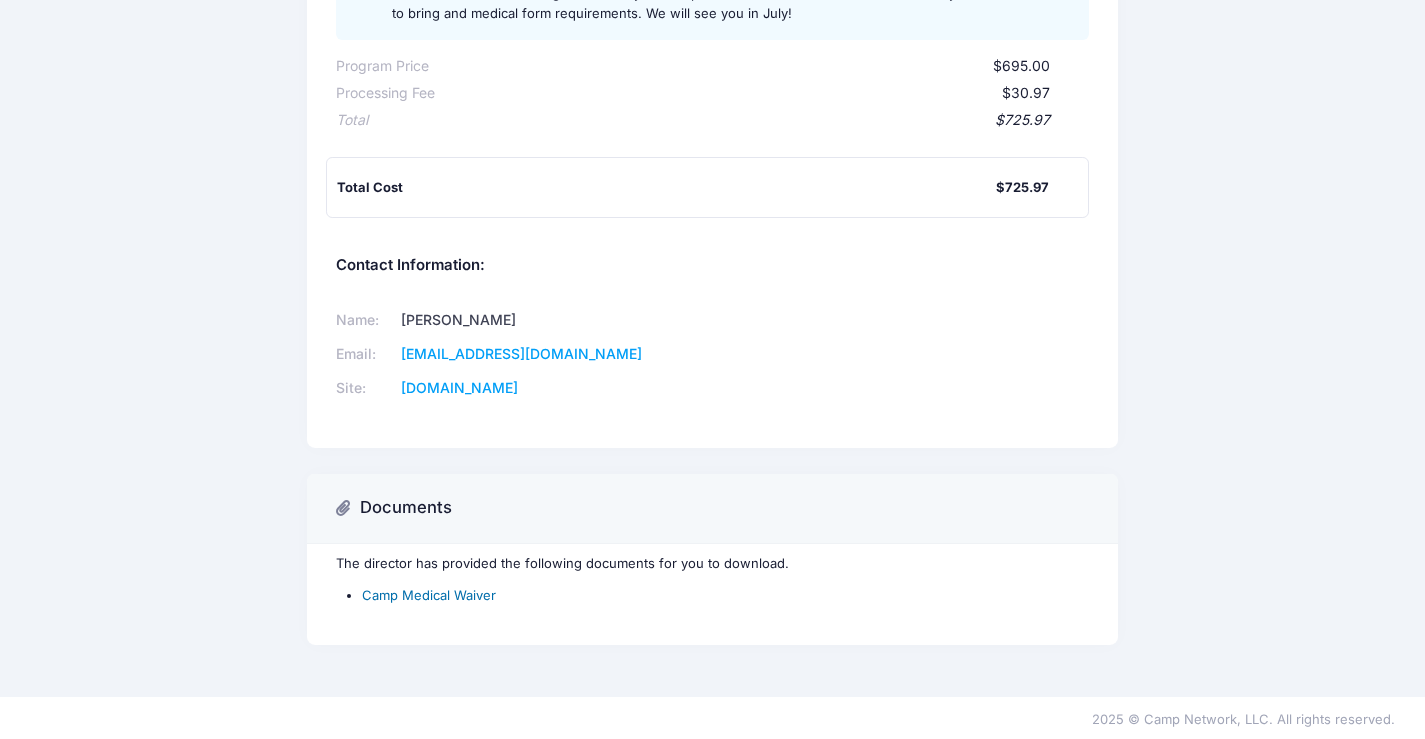 click on "Camp Medical Waiver" at bounding box center (429, 595) 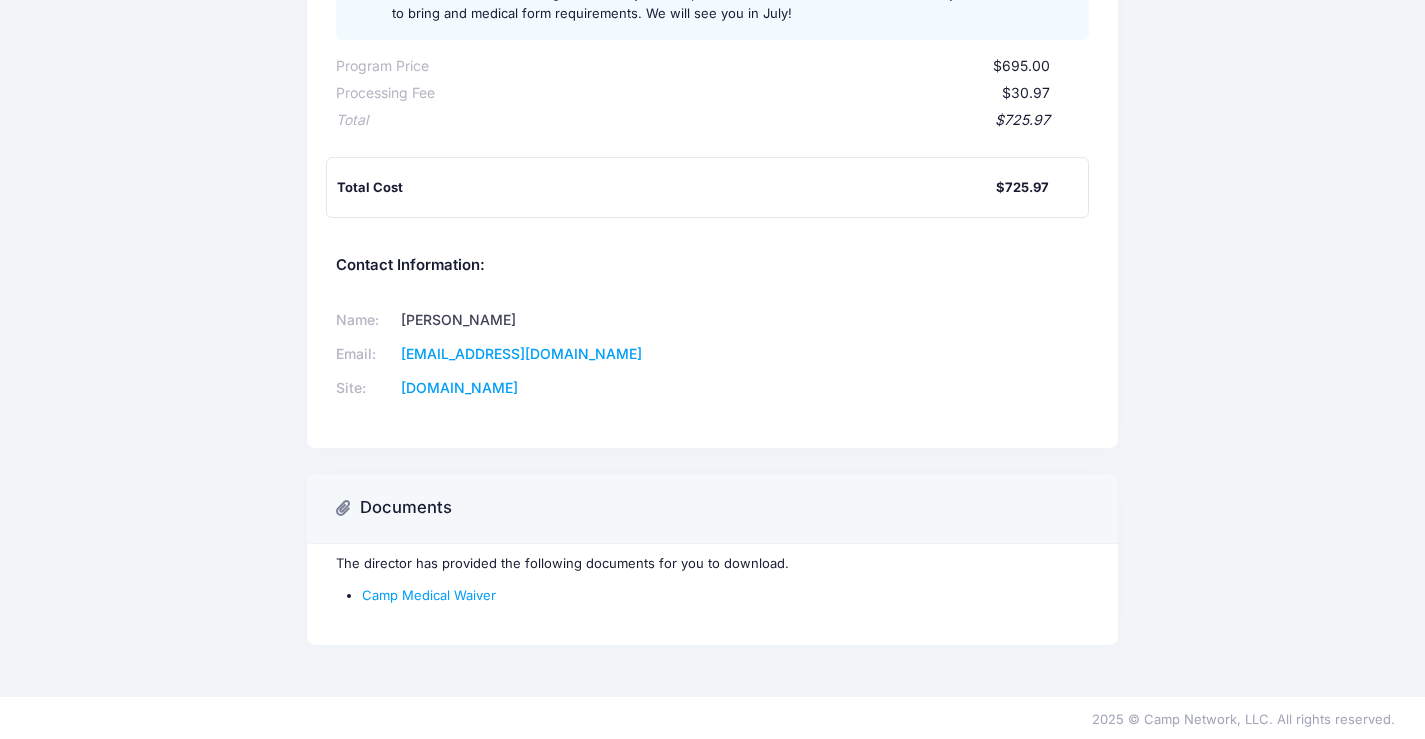scroll, scrollTop: 0, scrollLeft: 0, axis: both 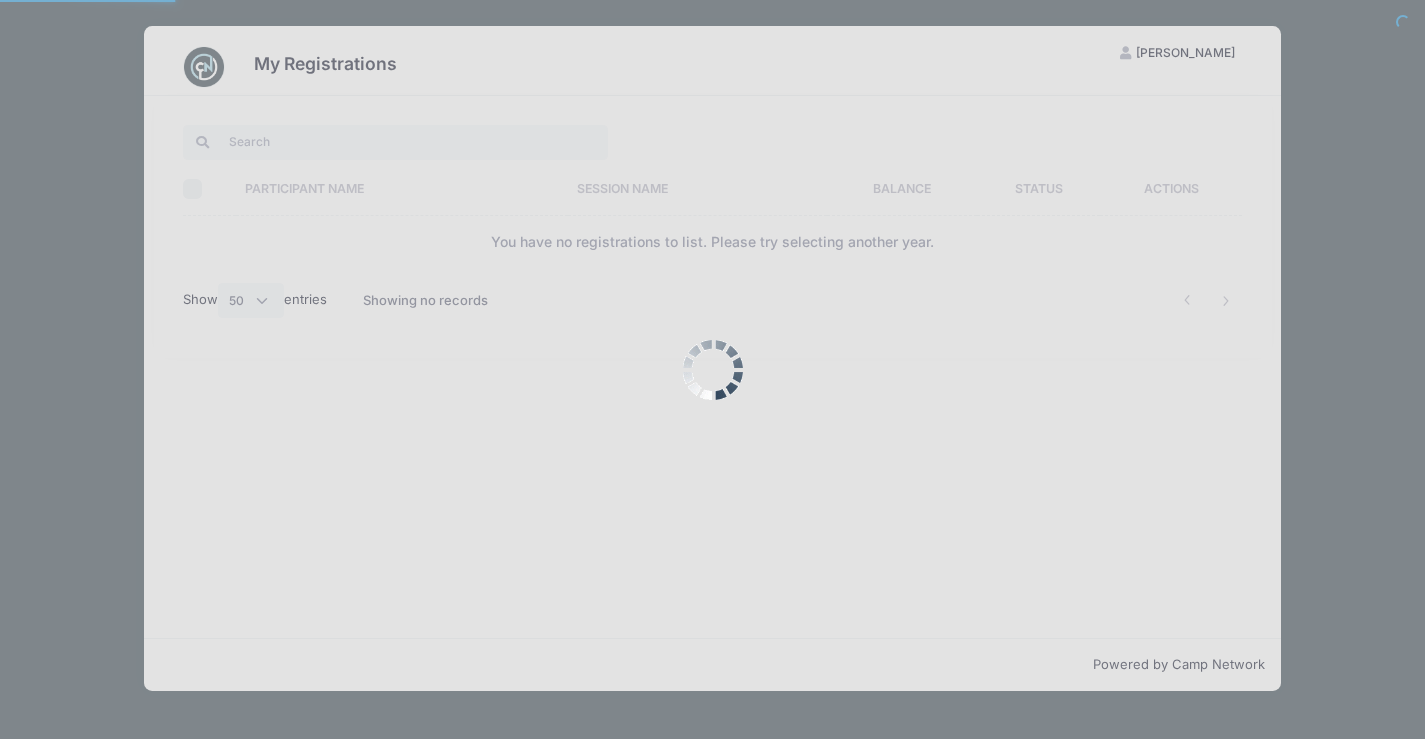 select on "50" 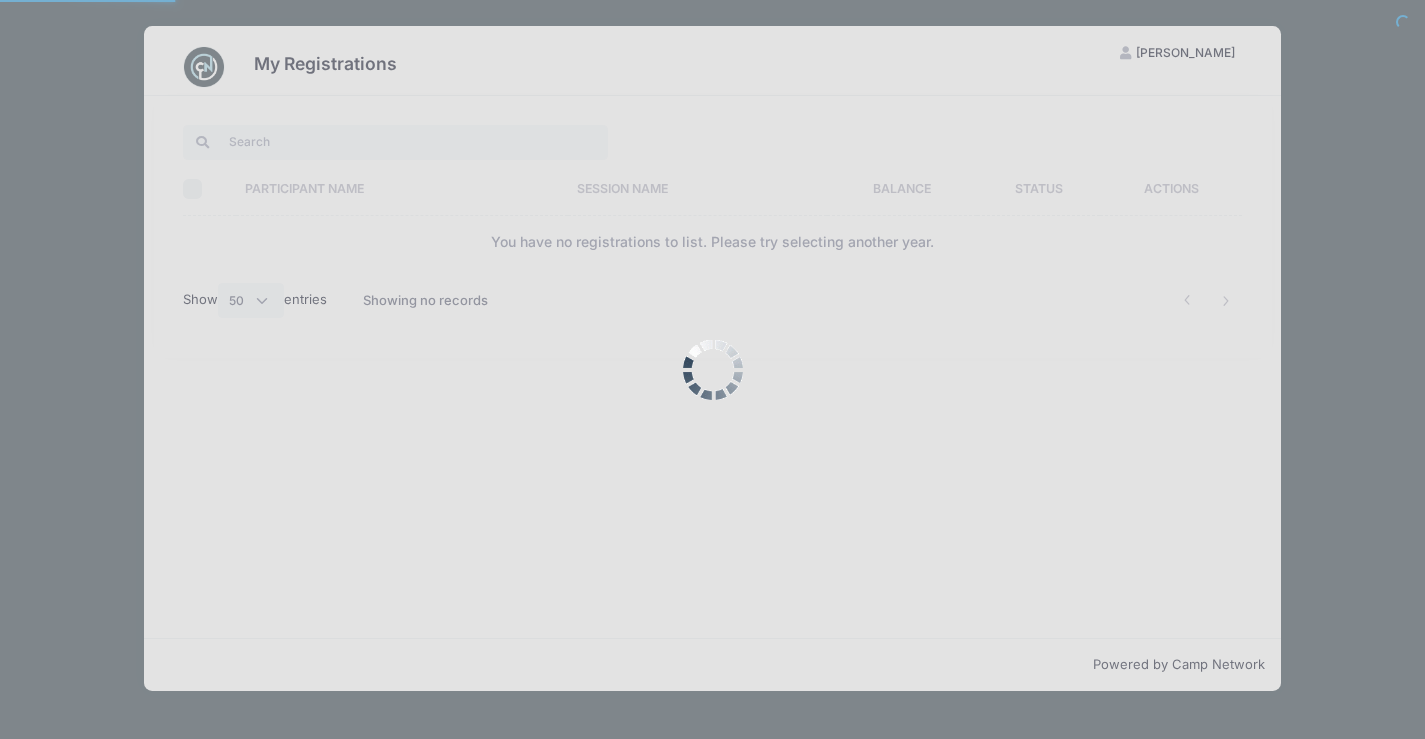 scroll, scrollTop: 0, scrollLeft: 0, axis: both 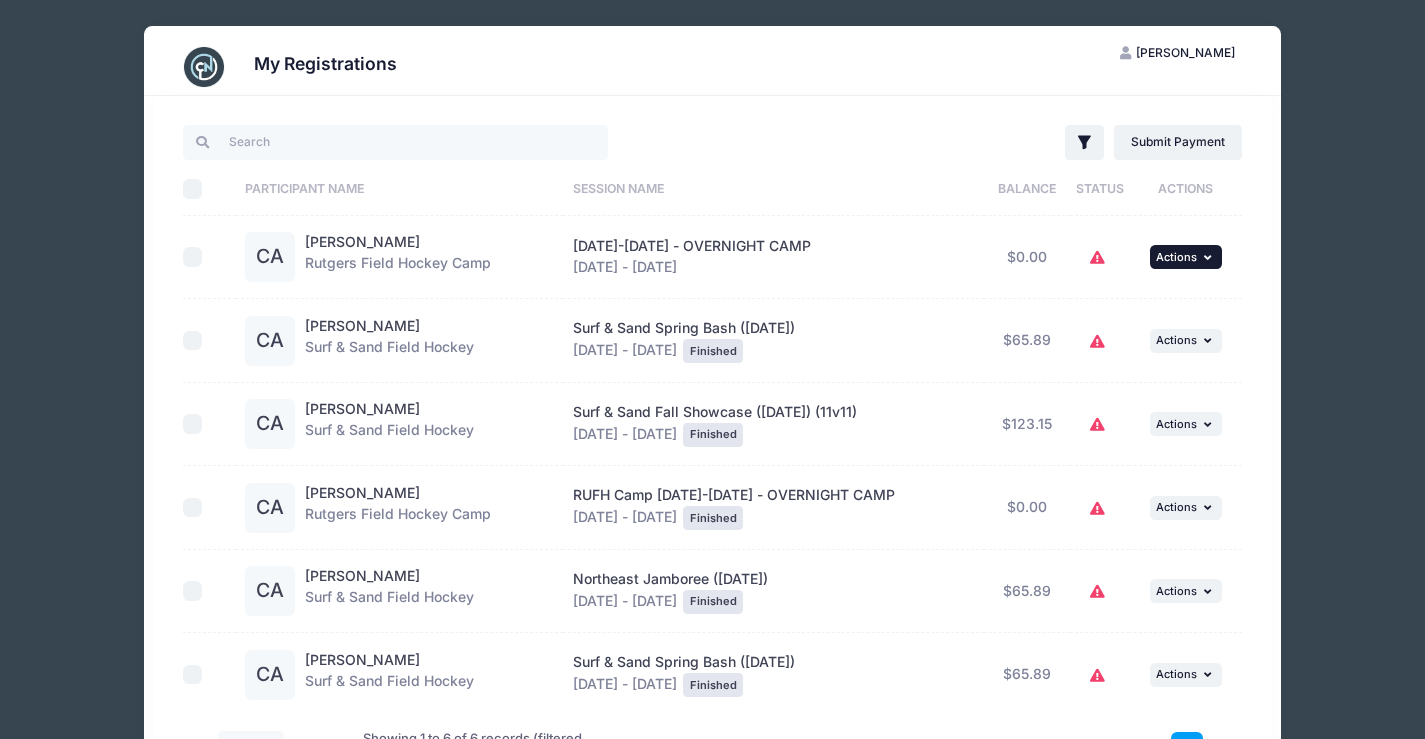 click on "Actions" at bounding box center (1176, 257) 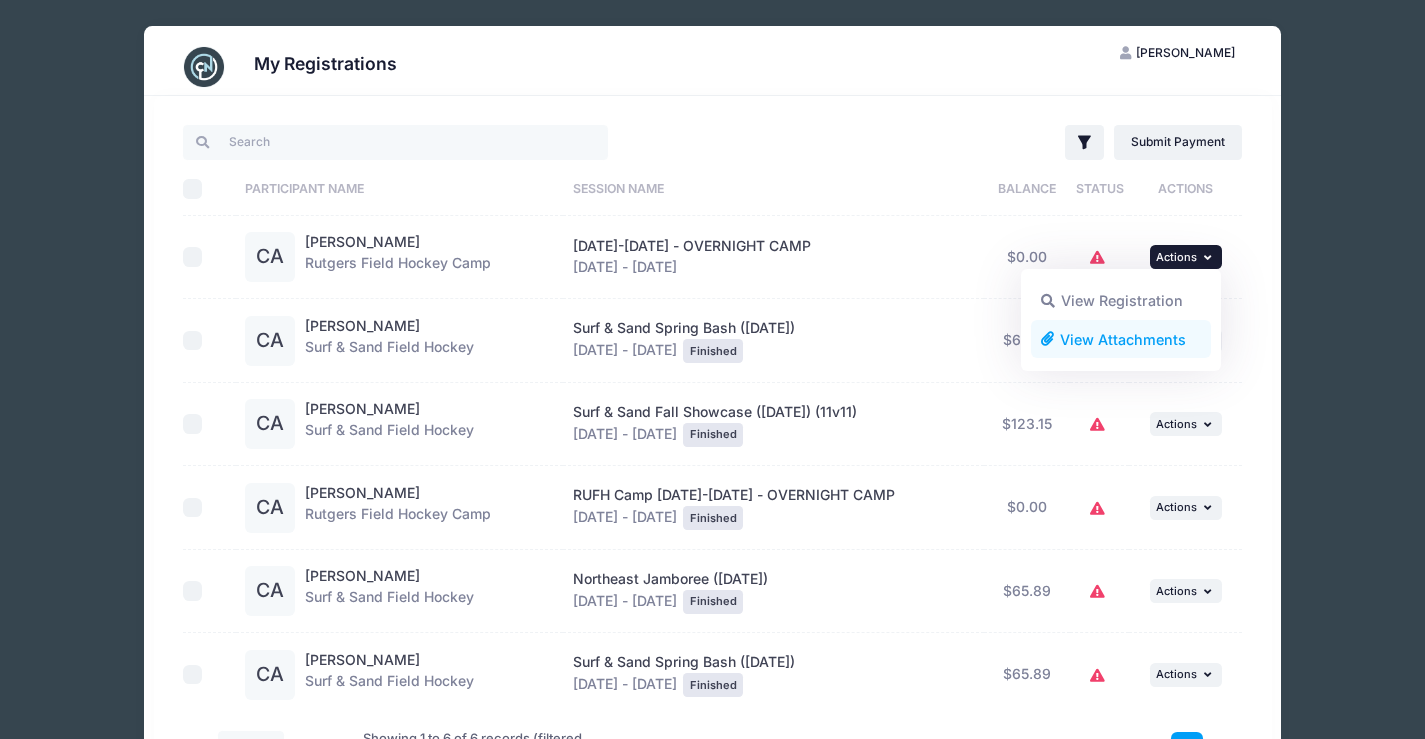 click on "View Attachments" at bounding box center [1121, 339] 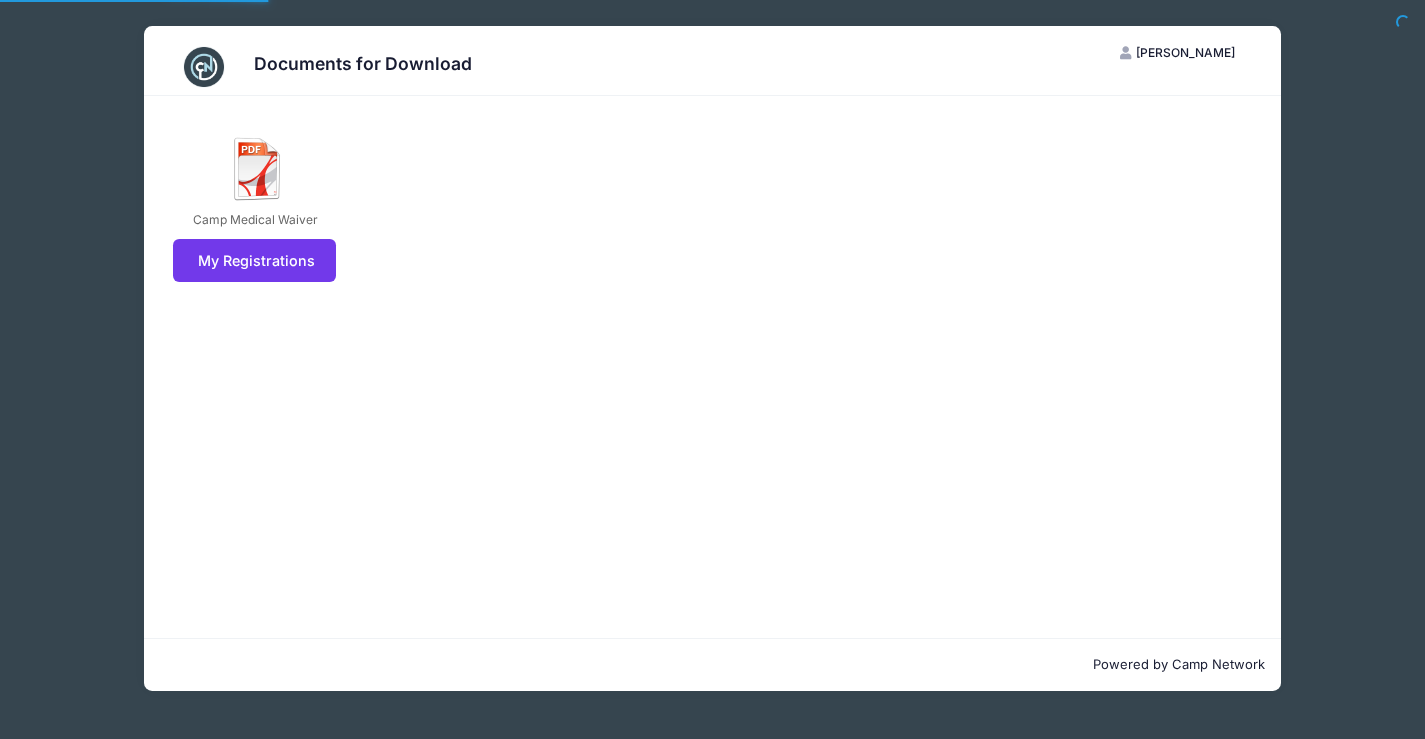 scroll, scrollTop: 0, scrollLeft: 0, axis: both 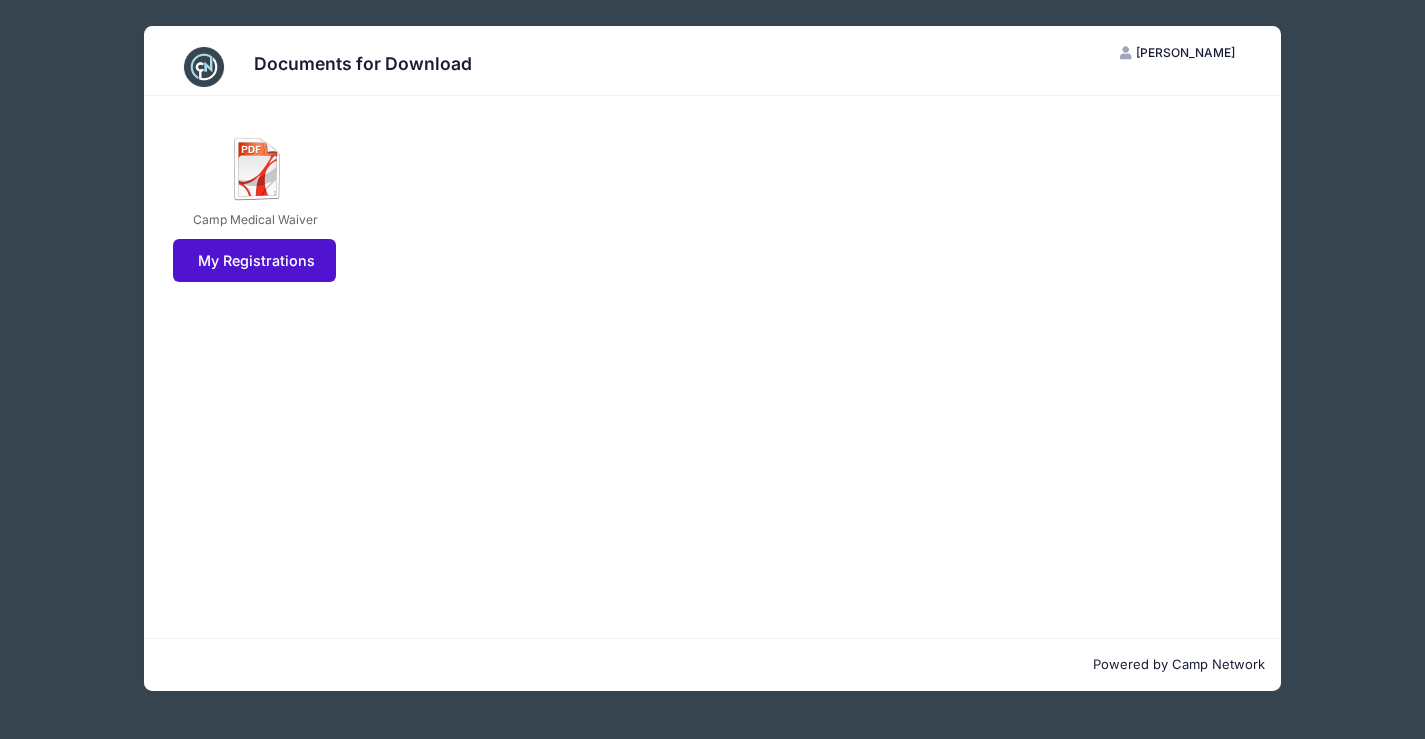 click on "My Registrations" at bounding box center [254, 260] 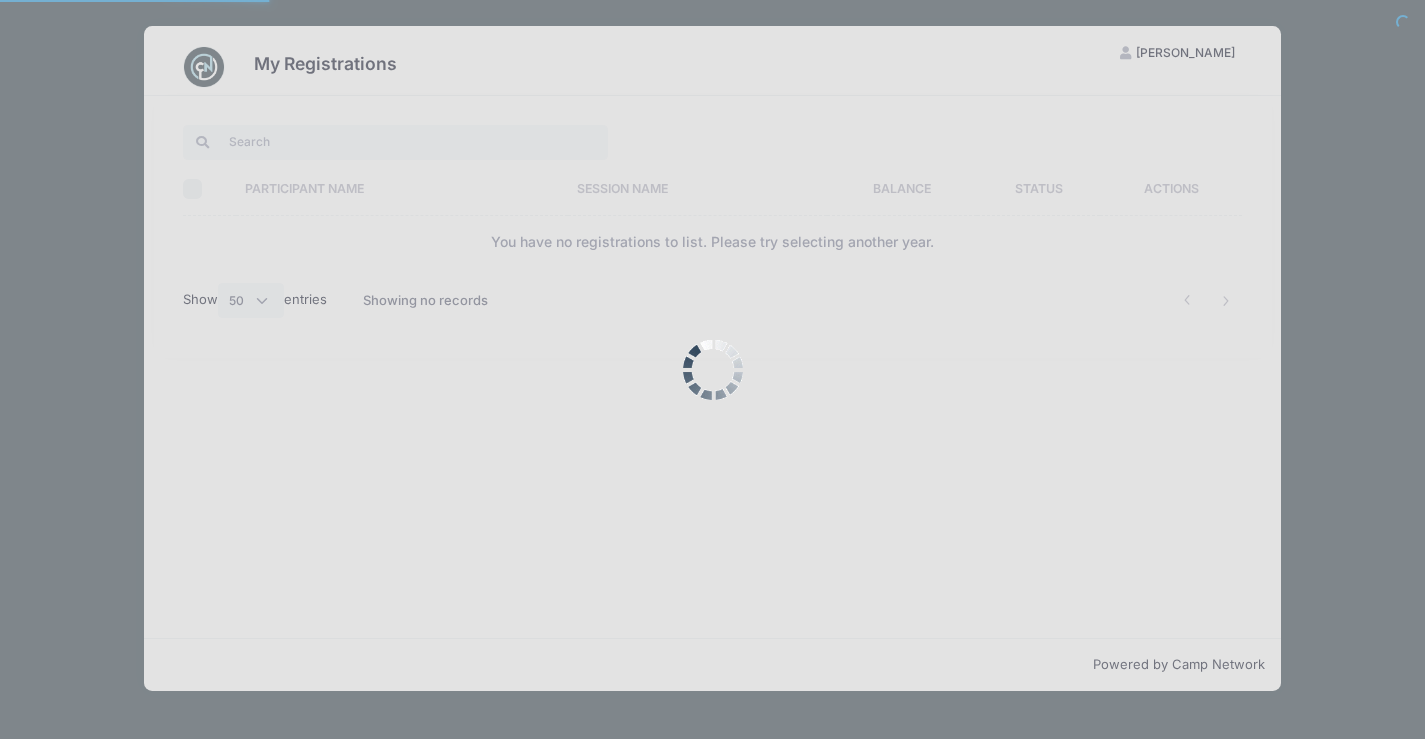select on "50" 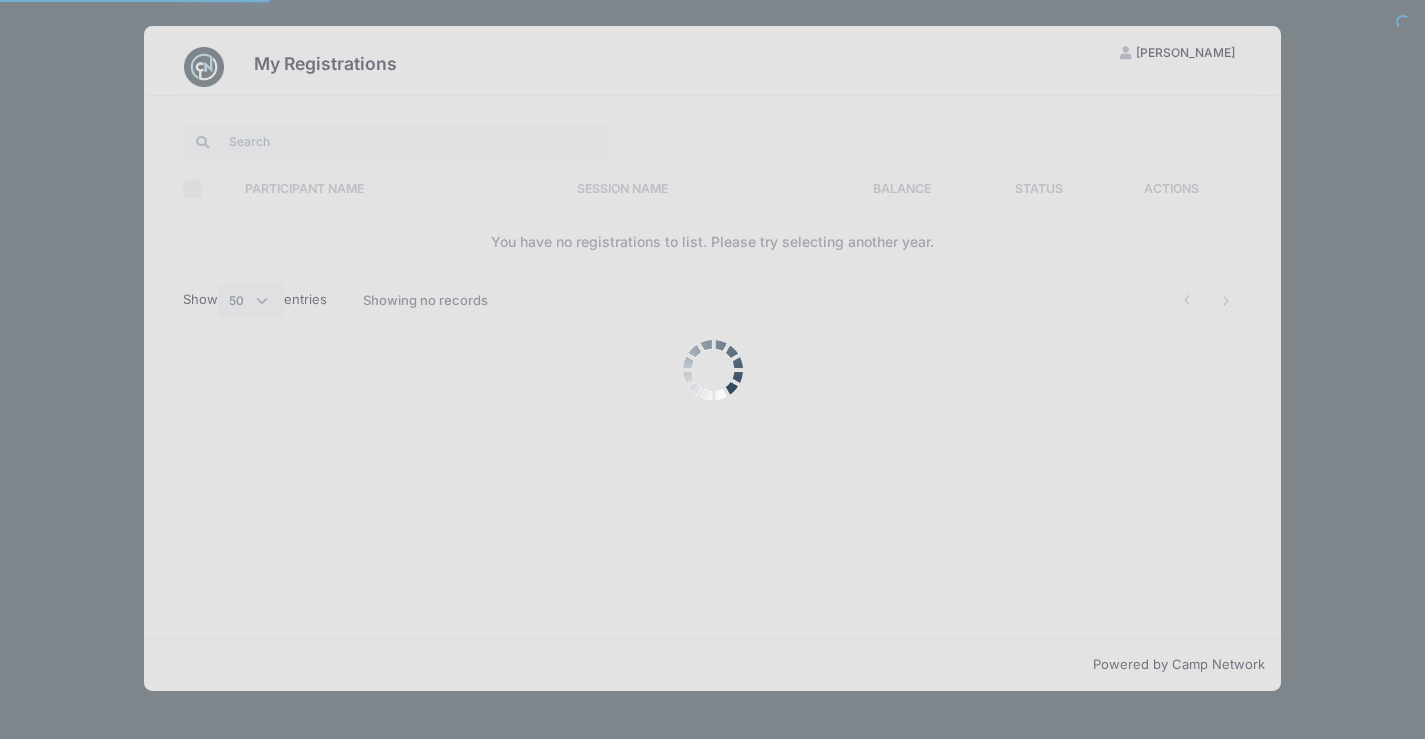 scroll, scrollTop: 0, scrollLeft: 0, axis: both 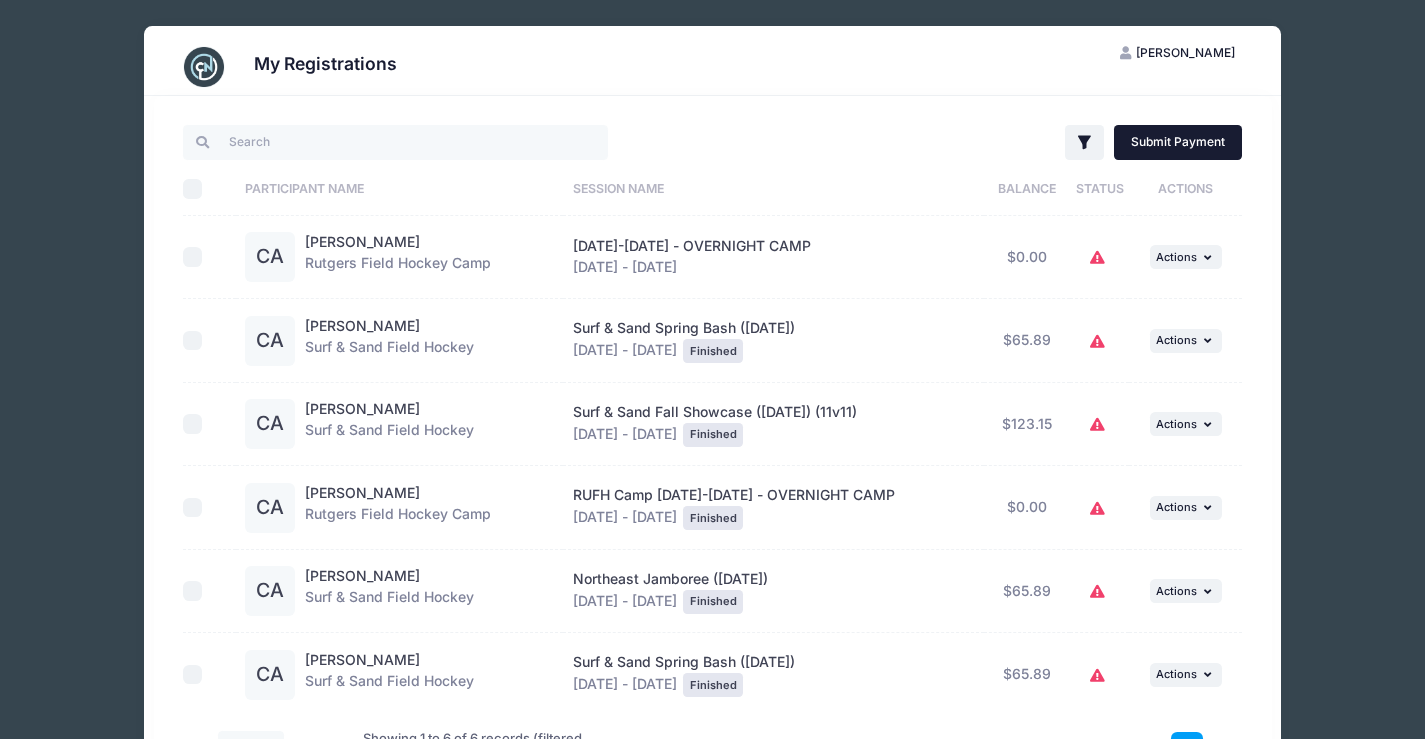 click on "Submit Payment" at bounding box center [1178, 142] 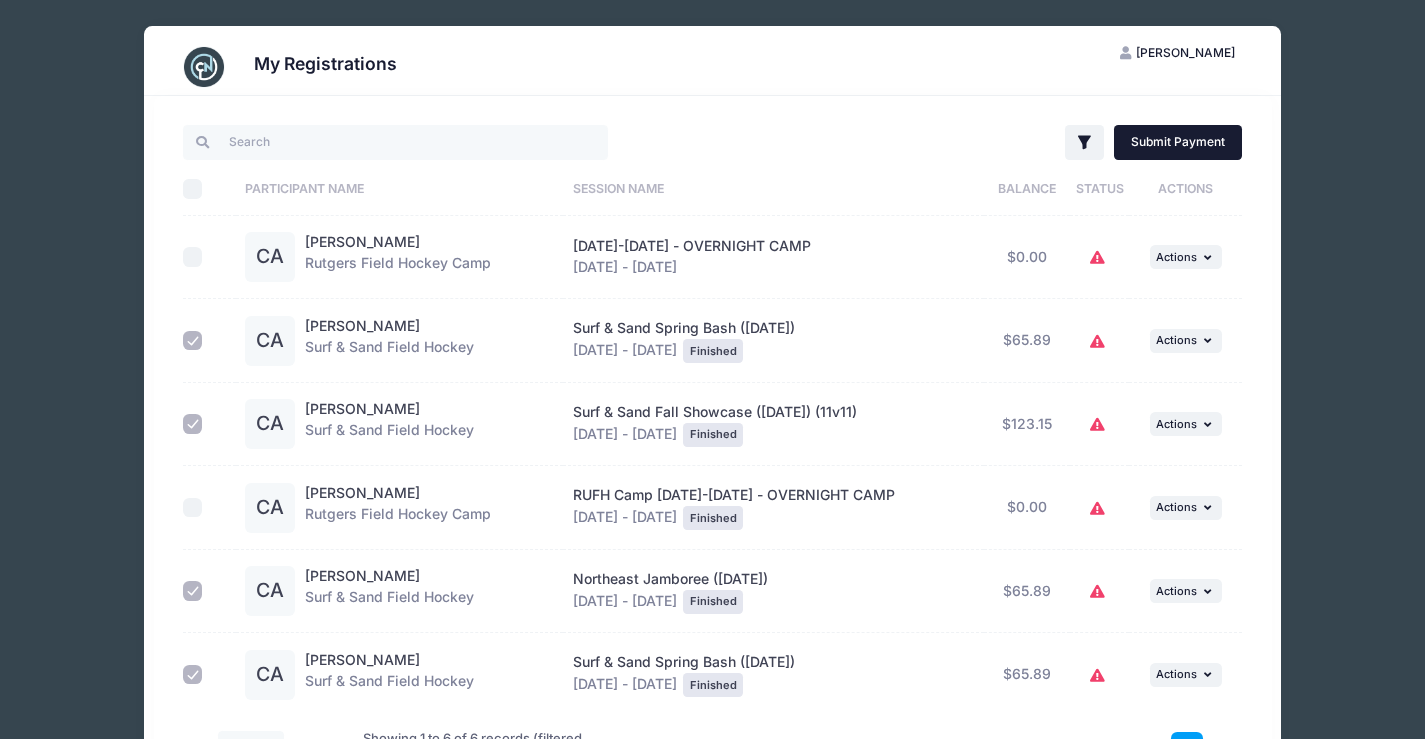 checkbox on "true" 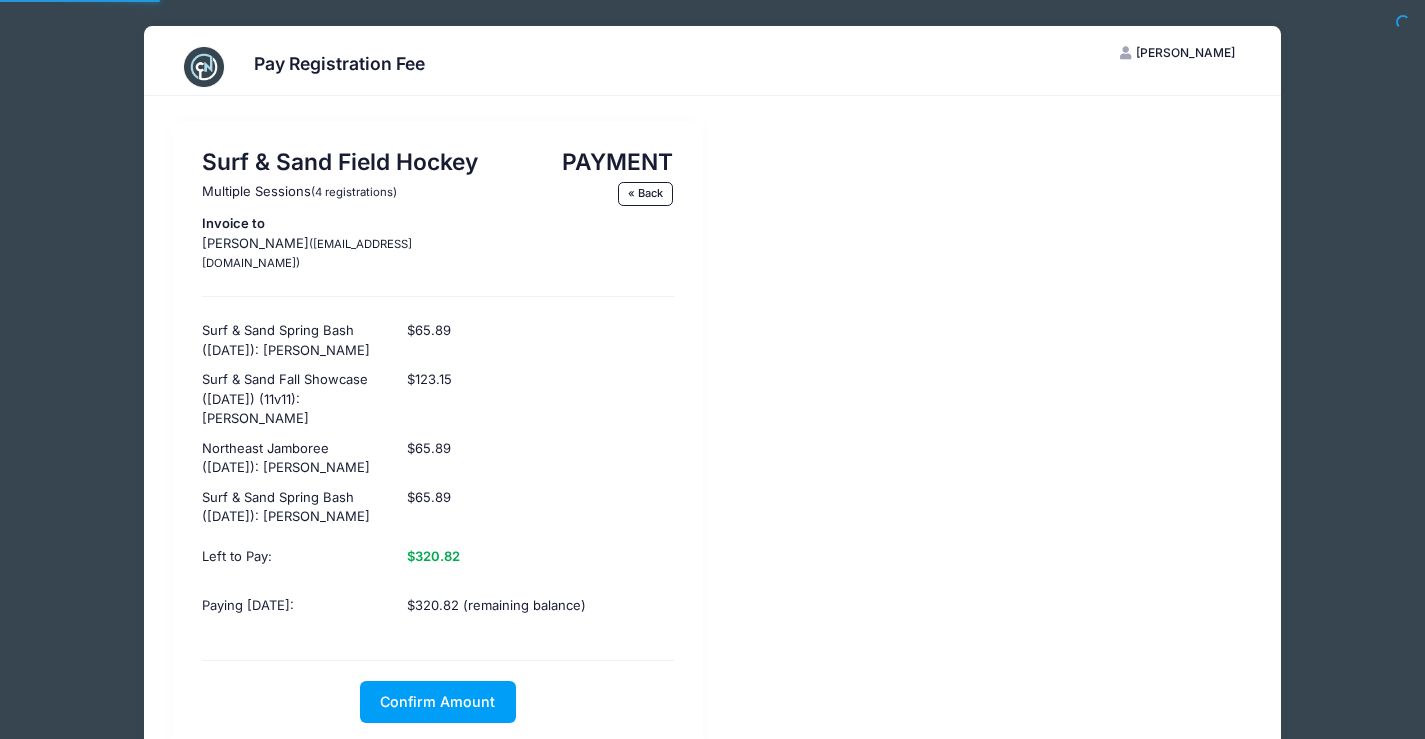 scroll, scrollTop: 0, scrollLeft: 0, axis: both 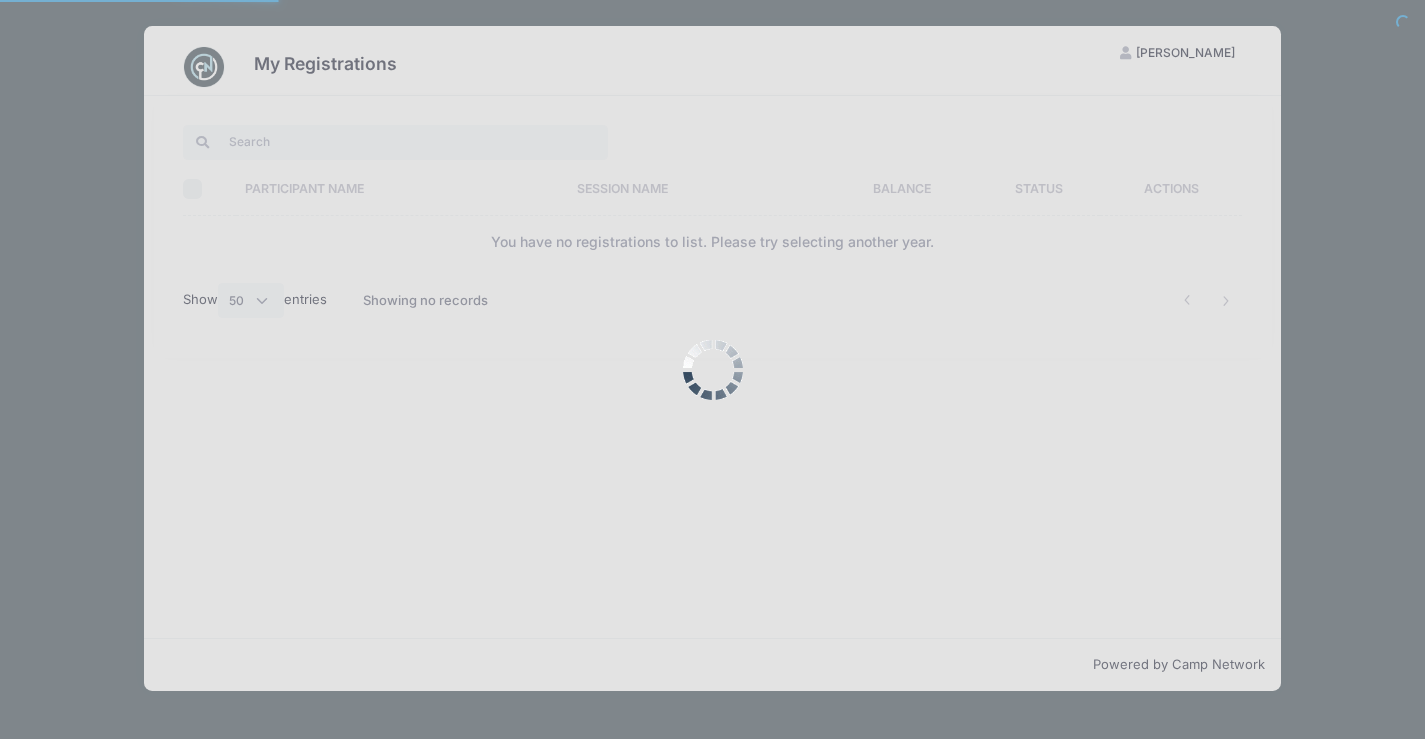 select on "50" 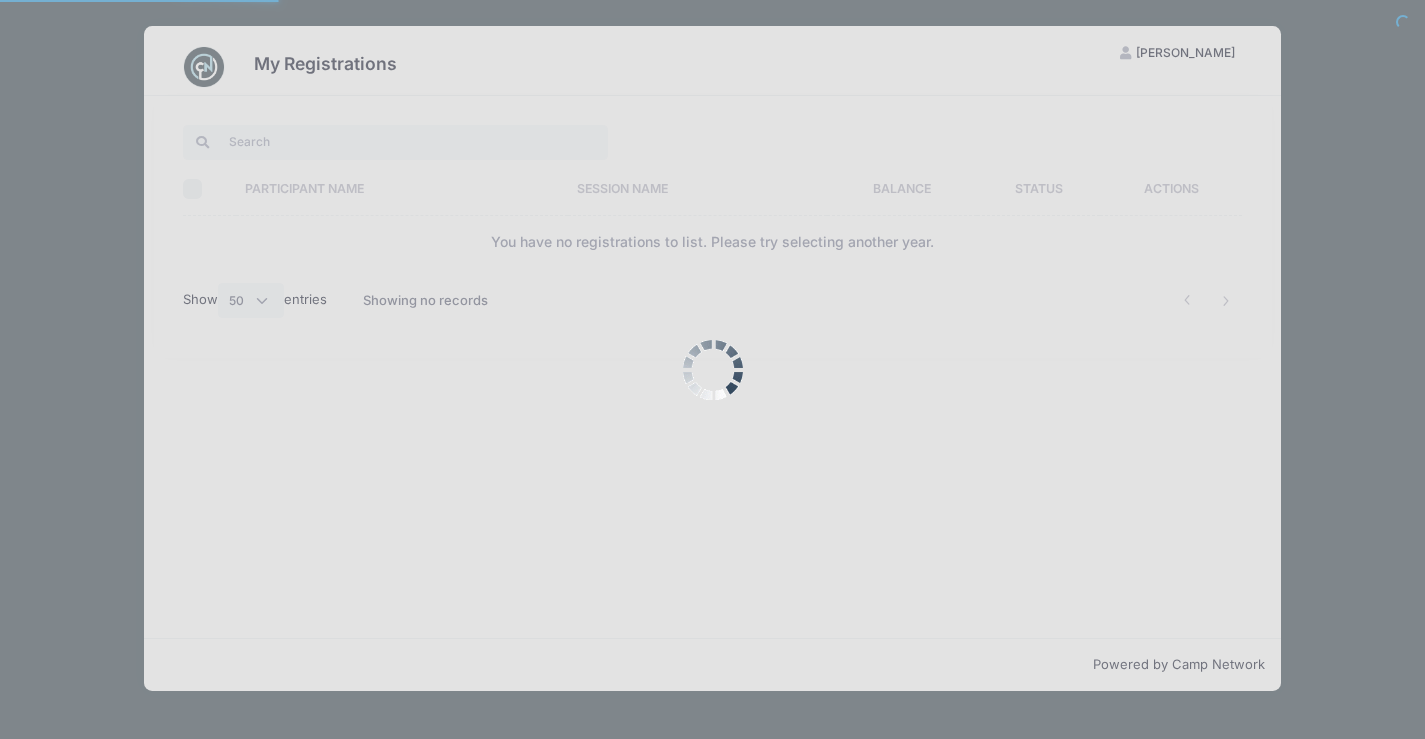 scroll, scrollTop: 0, scrollLeft: 0, axis: both 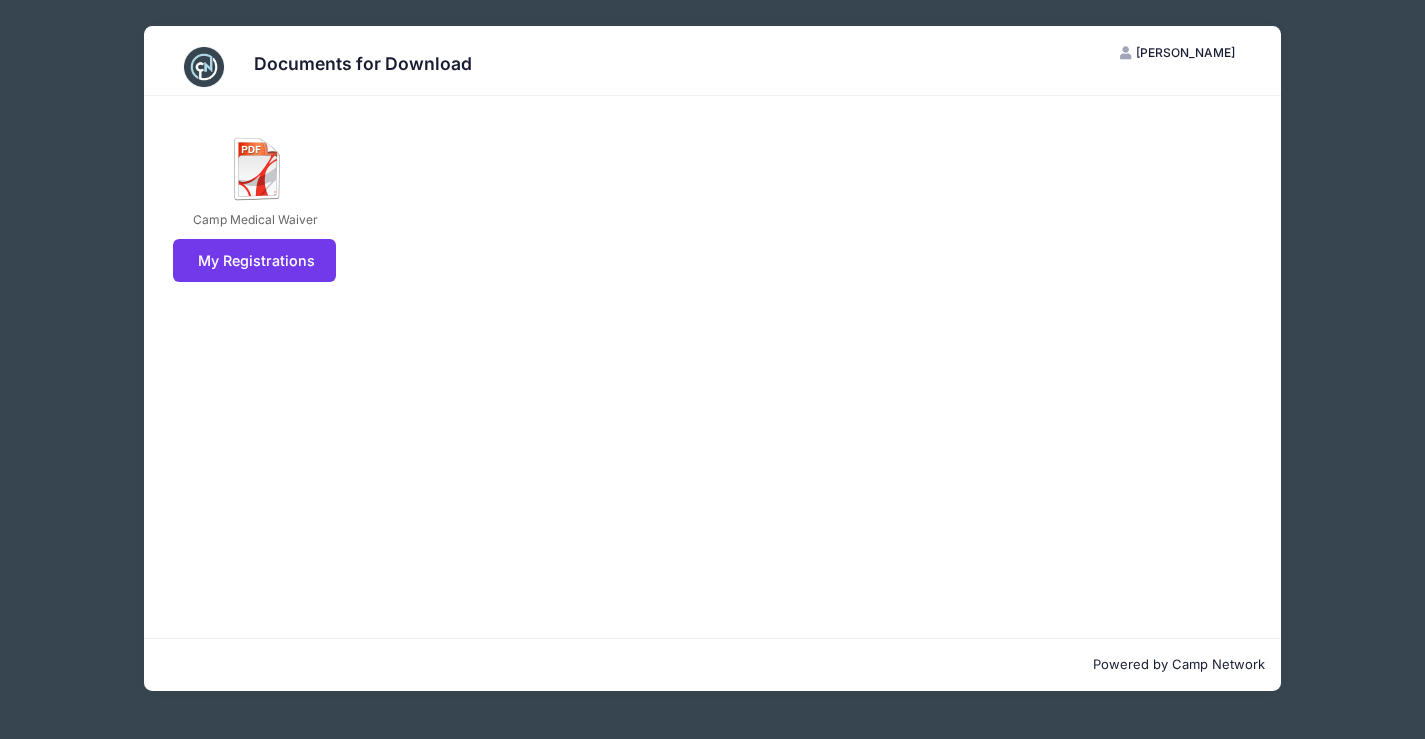 click on "Documents for Download
LA [PERSON_NAME]      My Account
Logout
[GEOGRAPHIC_DATA]
My Registrations
Powered by Camp Network" at bounding box center (712, 358) 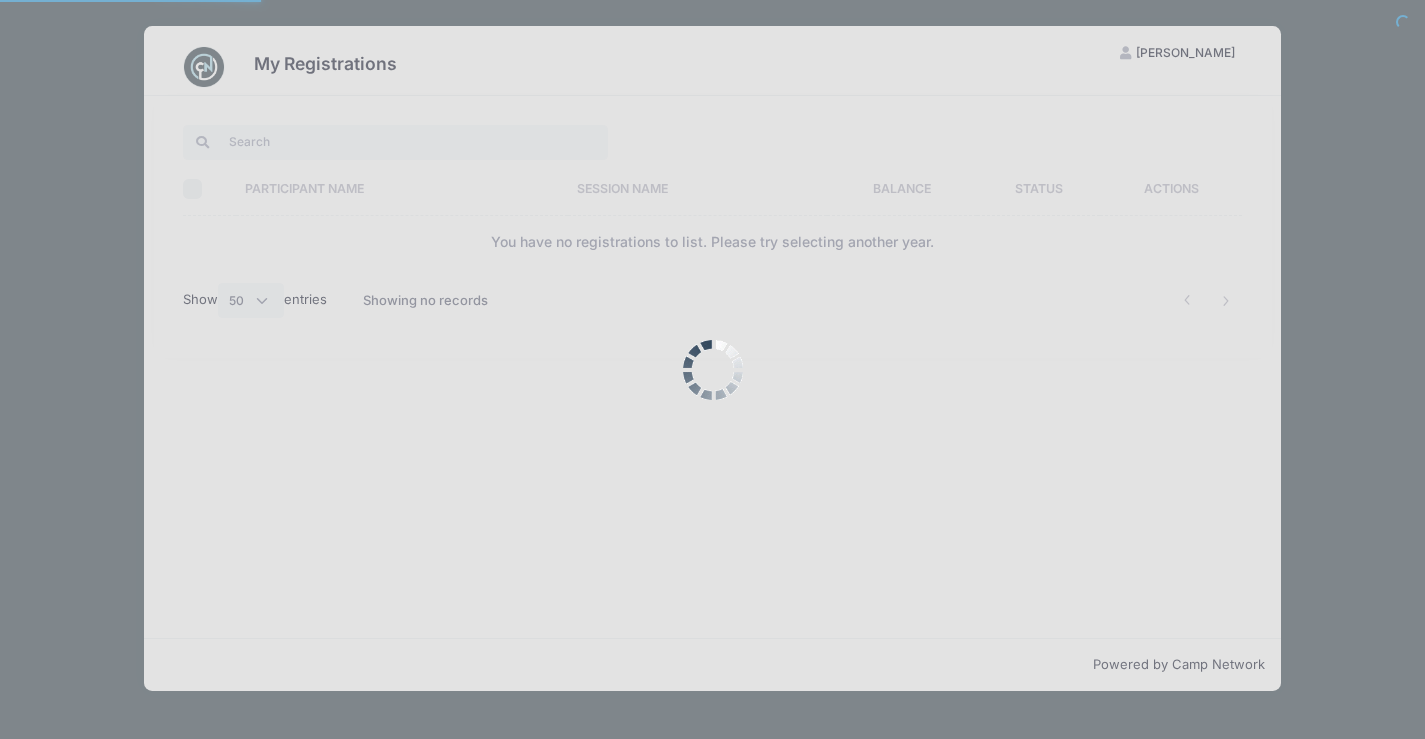 select on "50" 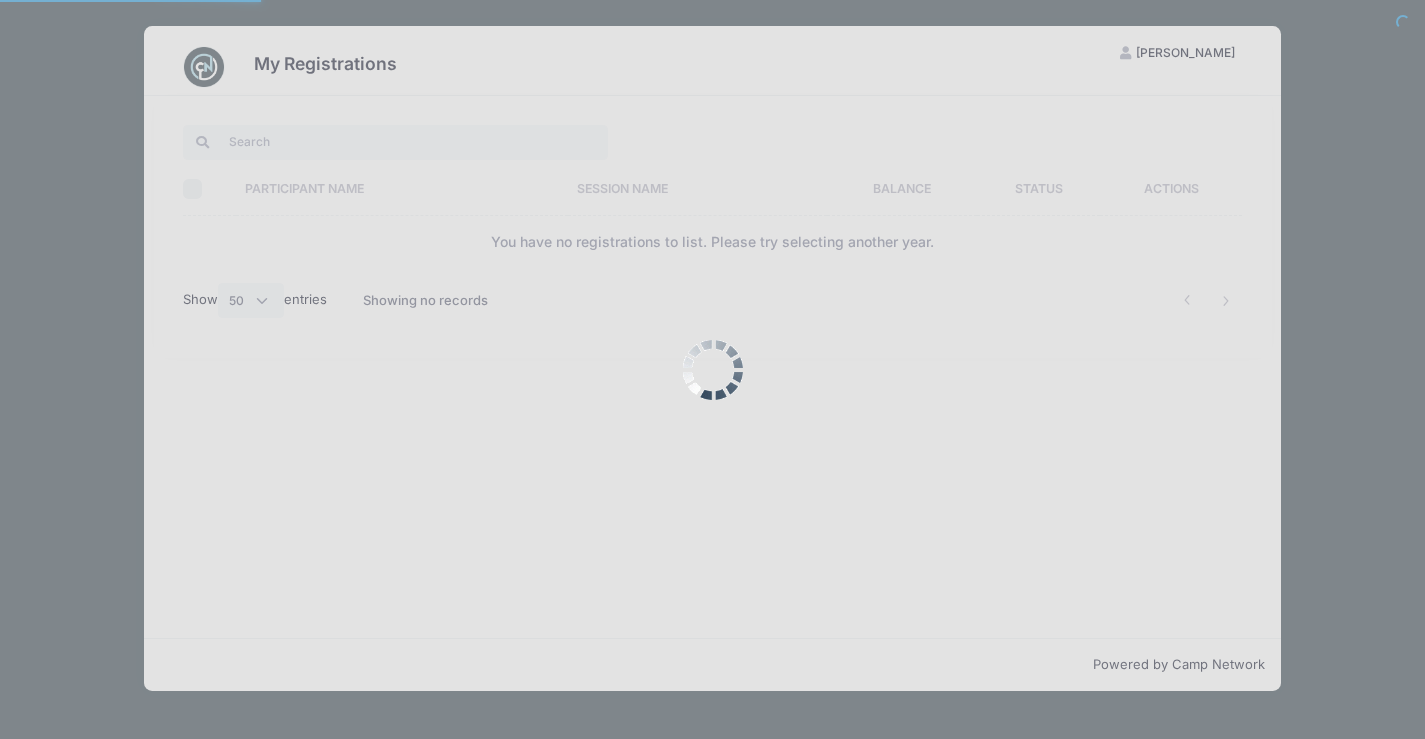 scroll, scrollTop: 0, scrollLeft: 0, axis: both 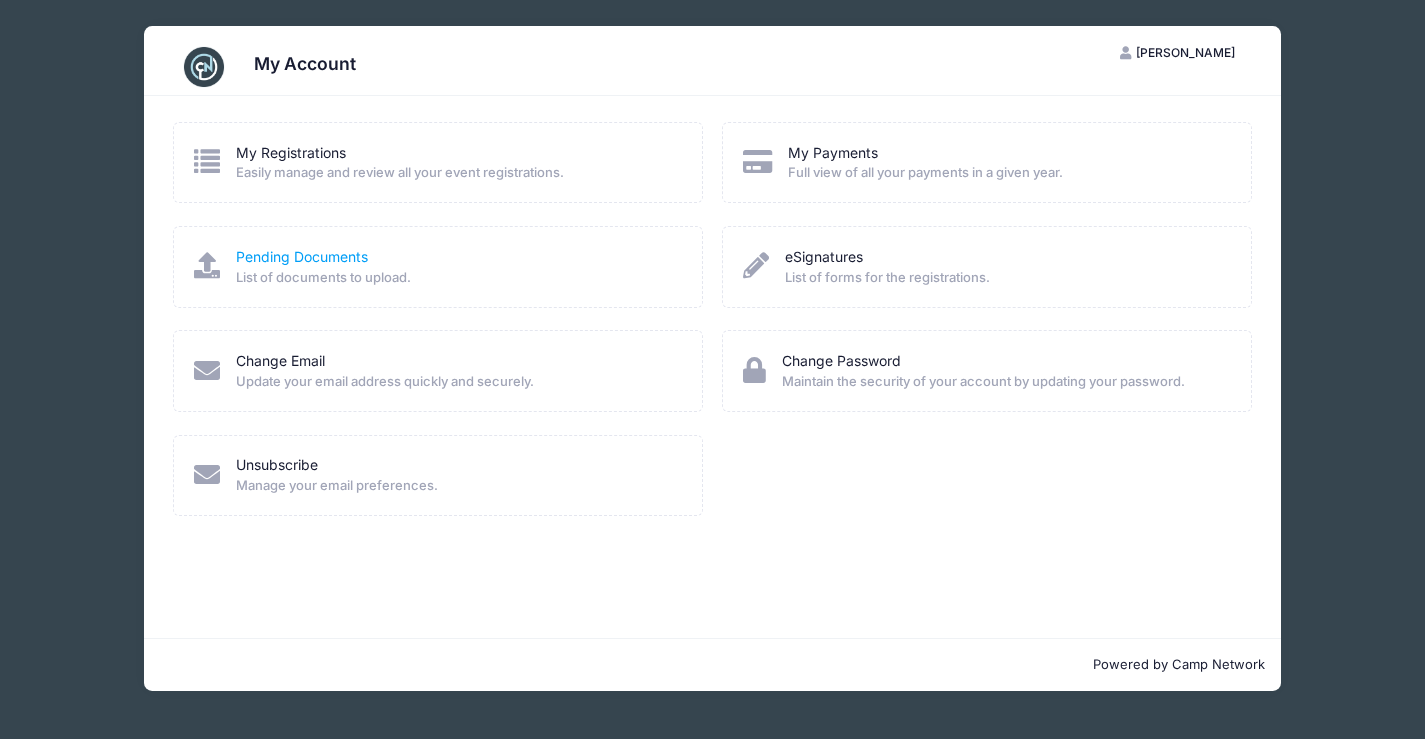 click on "Pending Documents" at bounding box center (302, 256) 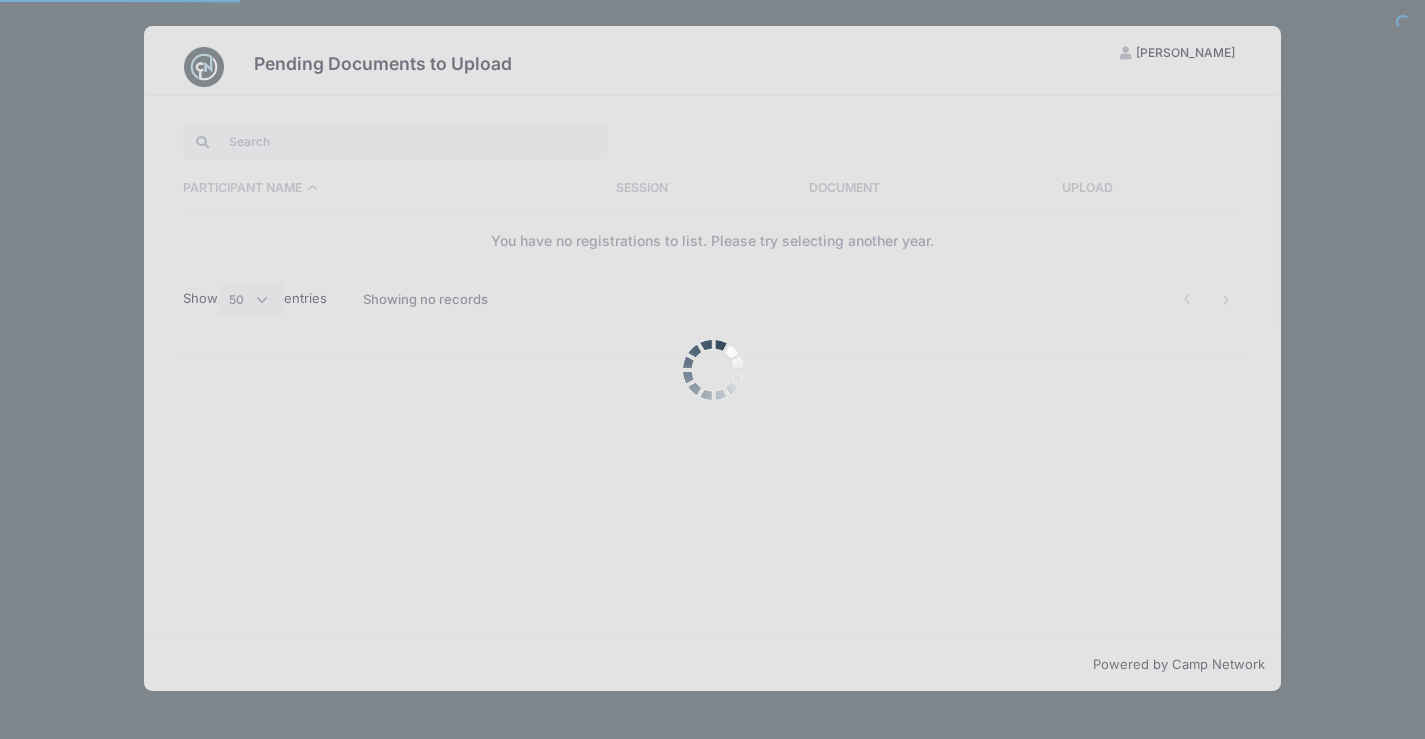 select on "50" 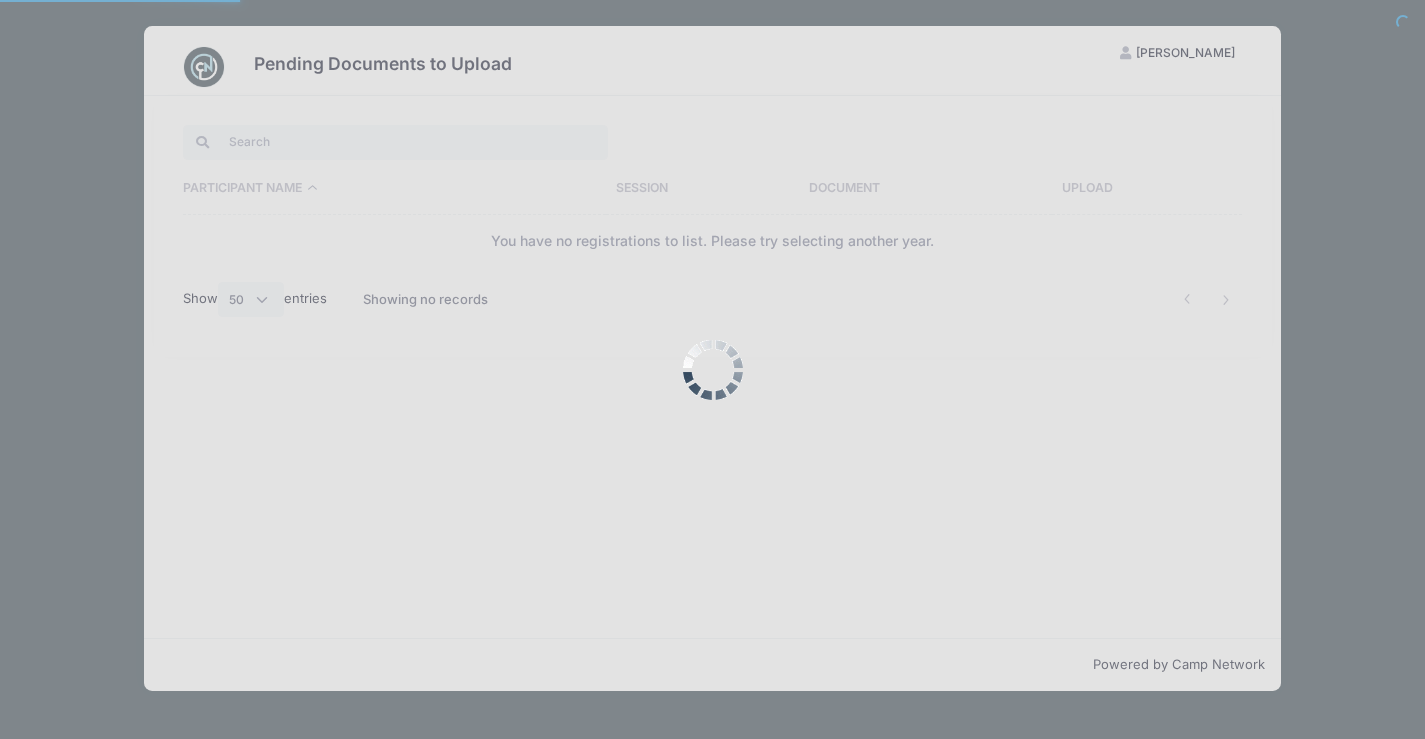 scroll, scrollTop: 0, scrollLeft: 0, axis: both 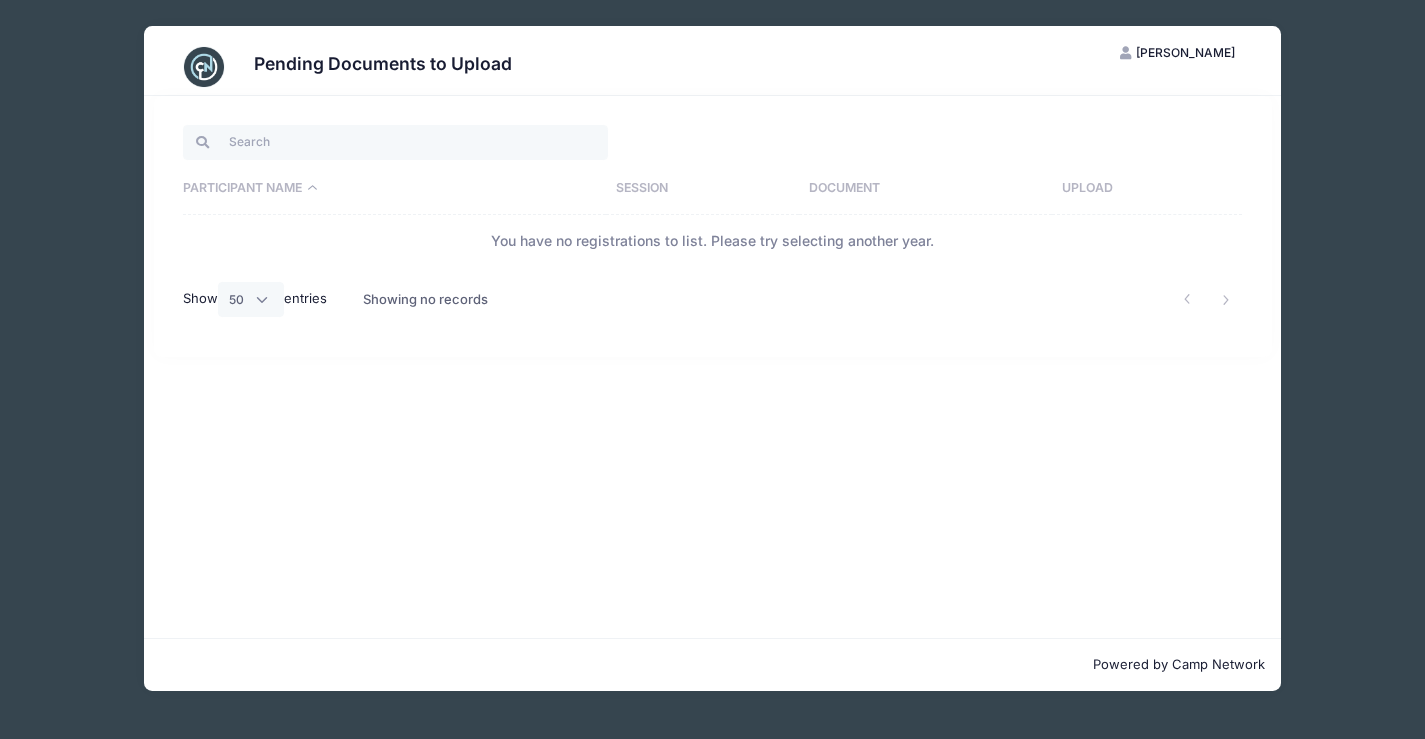 click on "Show  All 10 25 50  entries" at bounding box center (263, 299) 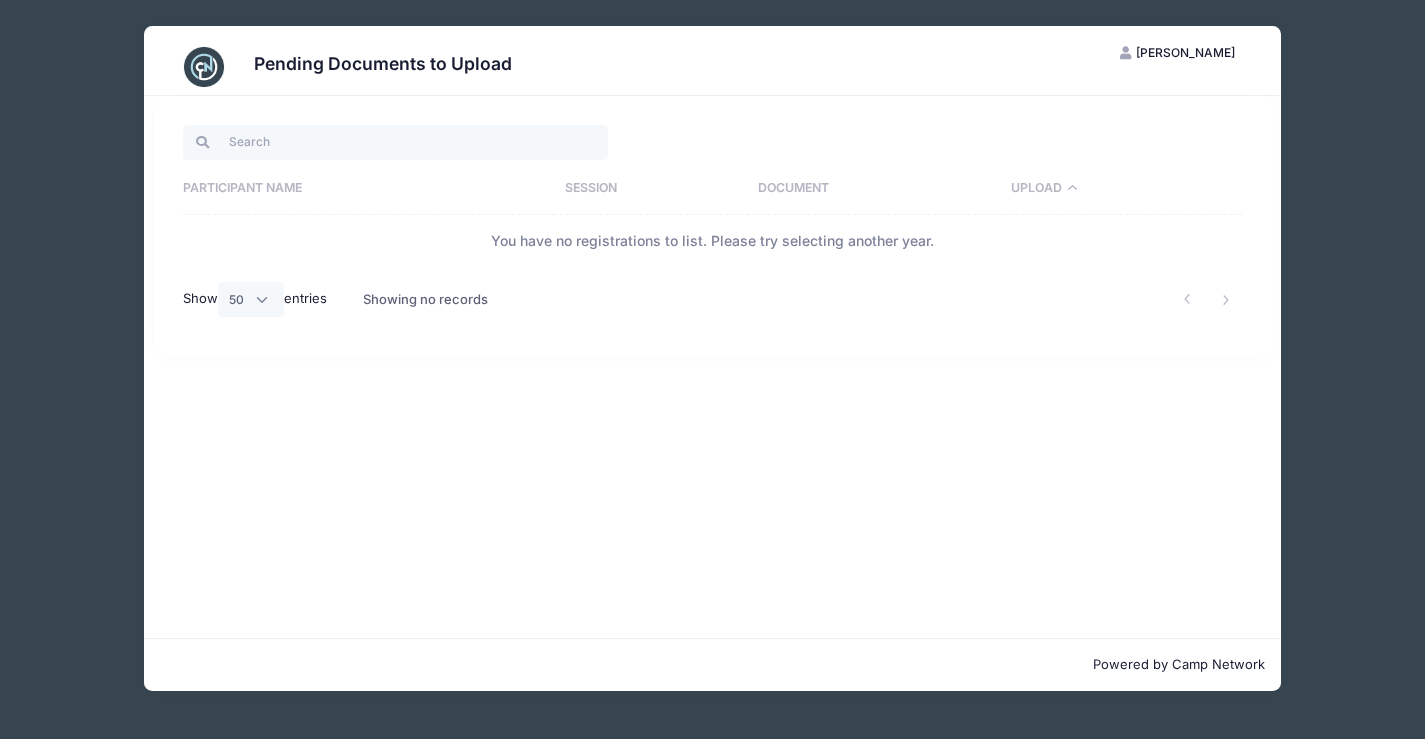 click on "You have no registrations to list. Please try selecting another year." at bounding box center (713, 241) 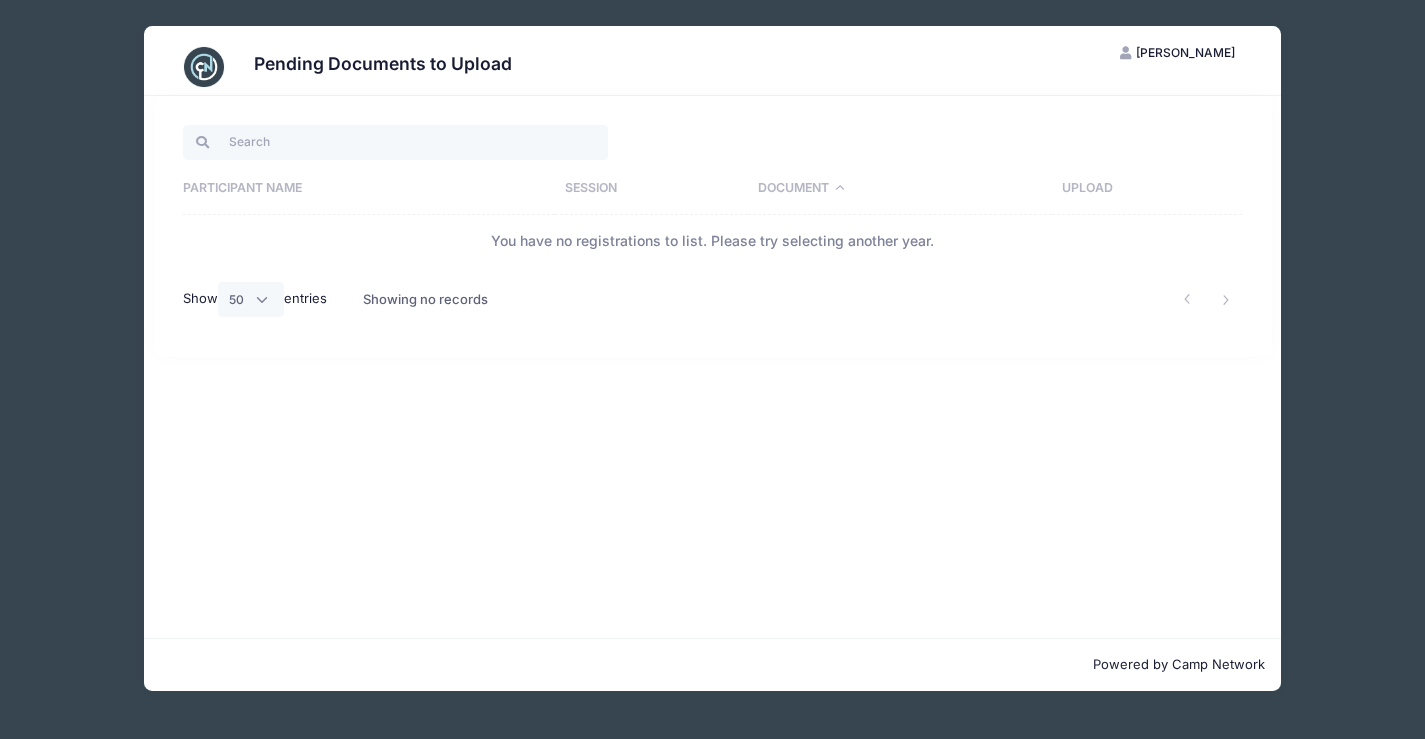 click on "Pending Documents to Upload
LA Lauren Aiello      My Account
Logout
Participant Name Session Document Upload
You have no registrations to list. Please try selecting another year.
Show  All 10 25 50  entries Showing no records" at bounding box center [712, 358] 